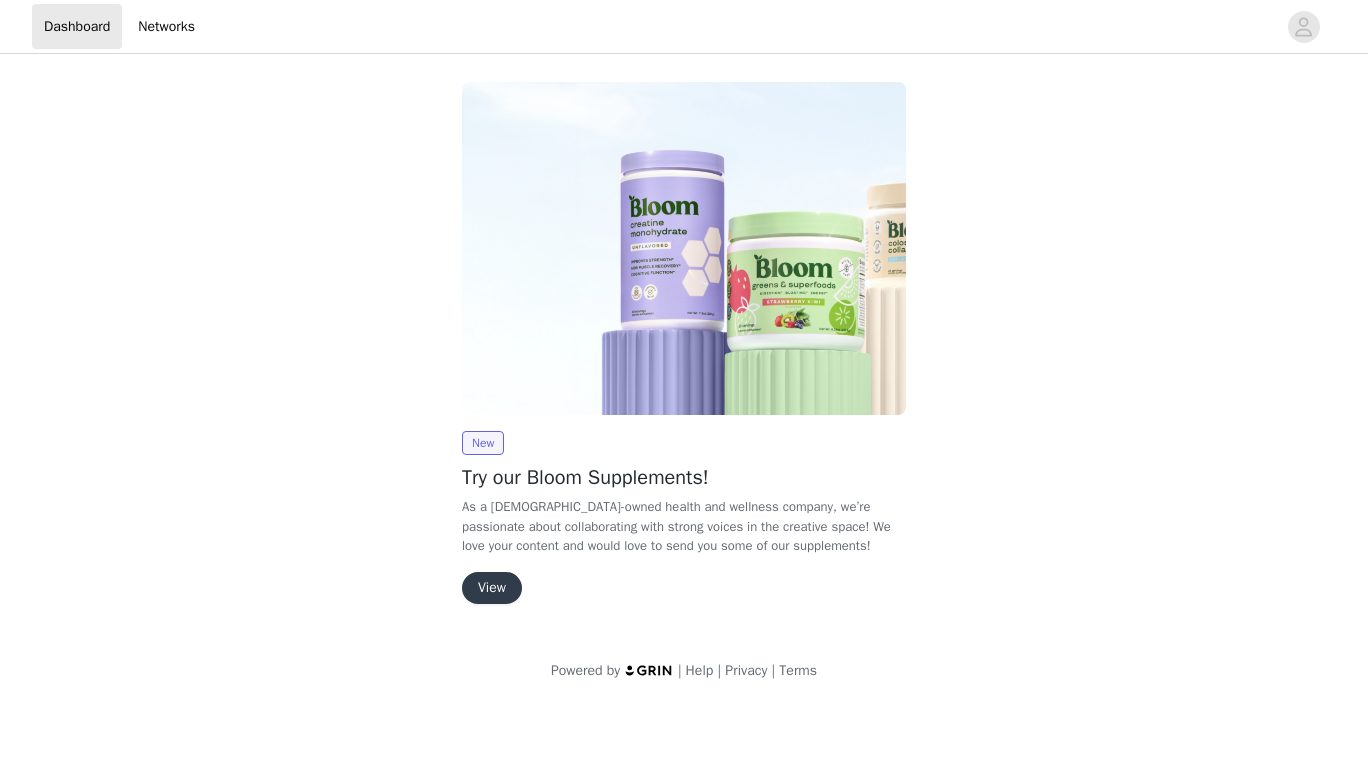 scroll, scrollTop: 0, scrollLeft: 0, axis: both 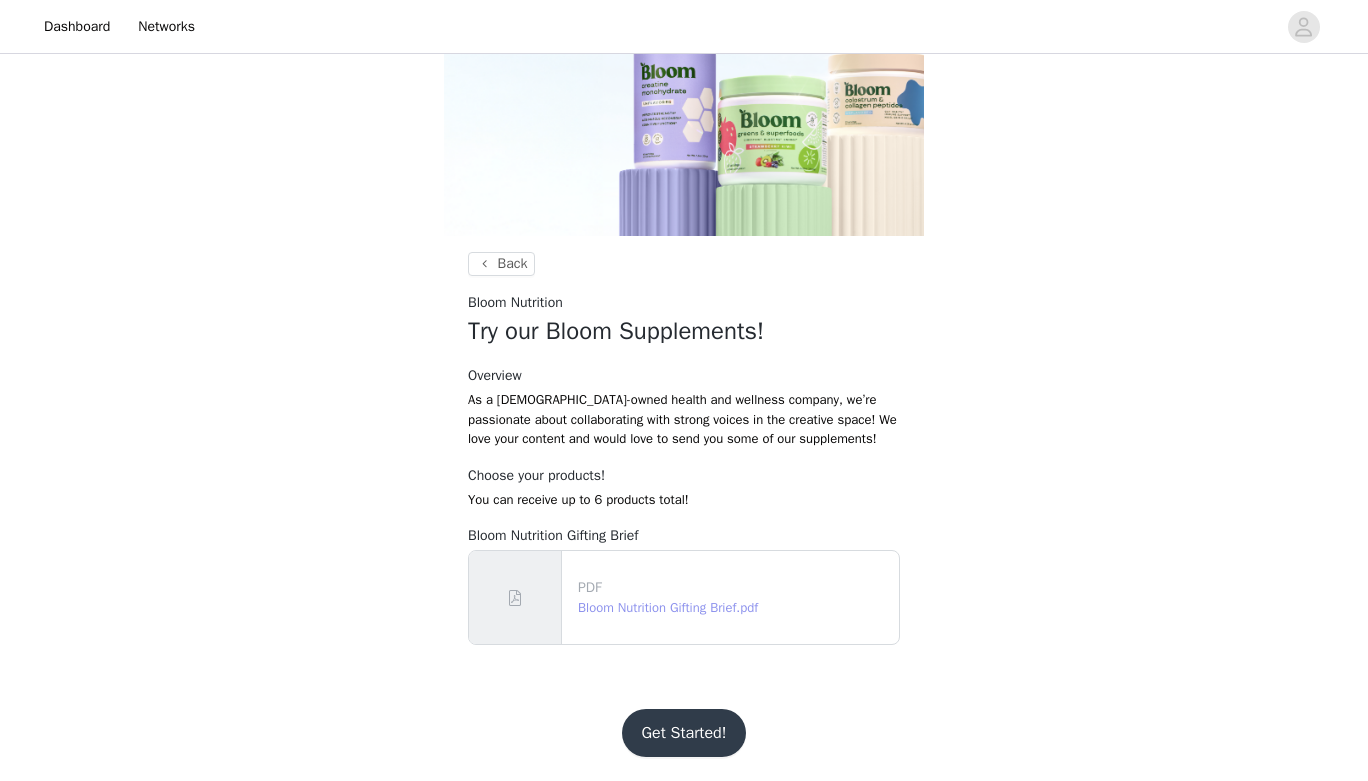 click on "Bloom Nutrition Gifting Brief.pdf" at bounding box center (668, 607) 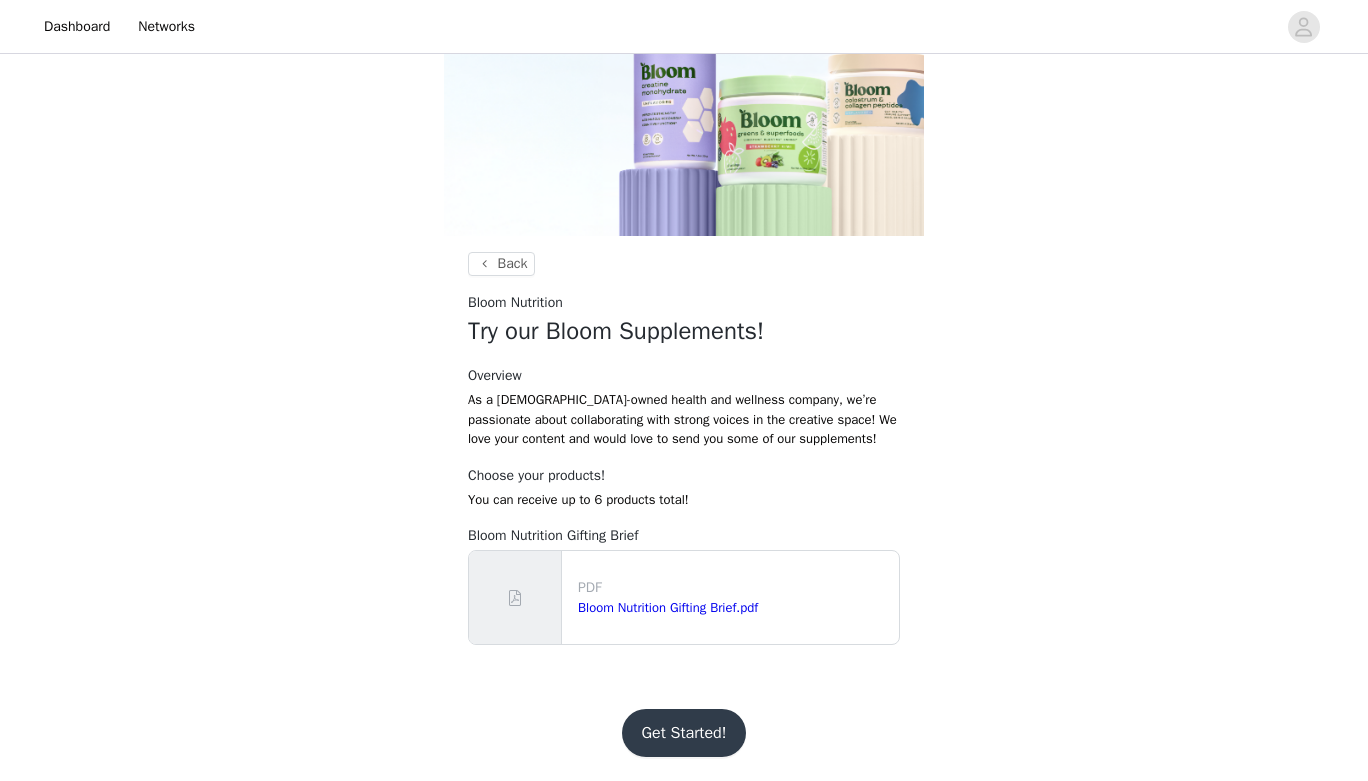 click on "Get Started!" at bounding box center [684, 733] 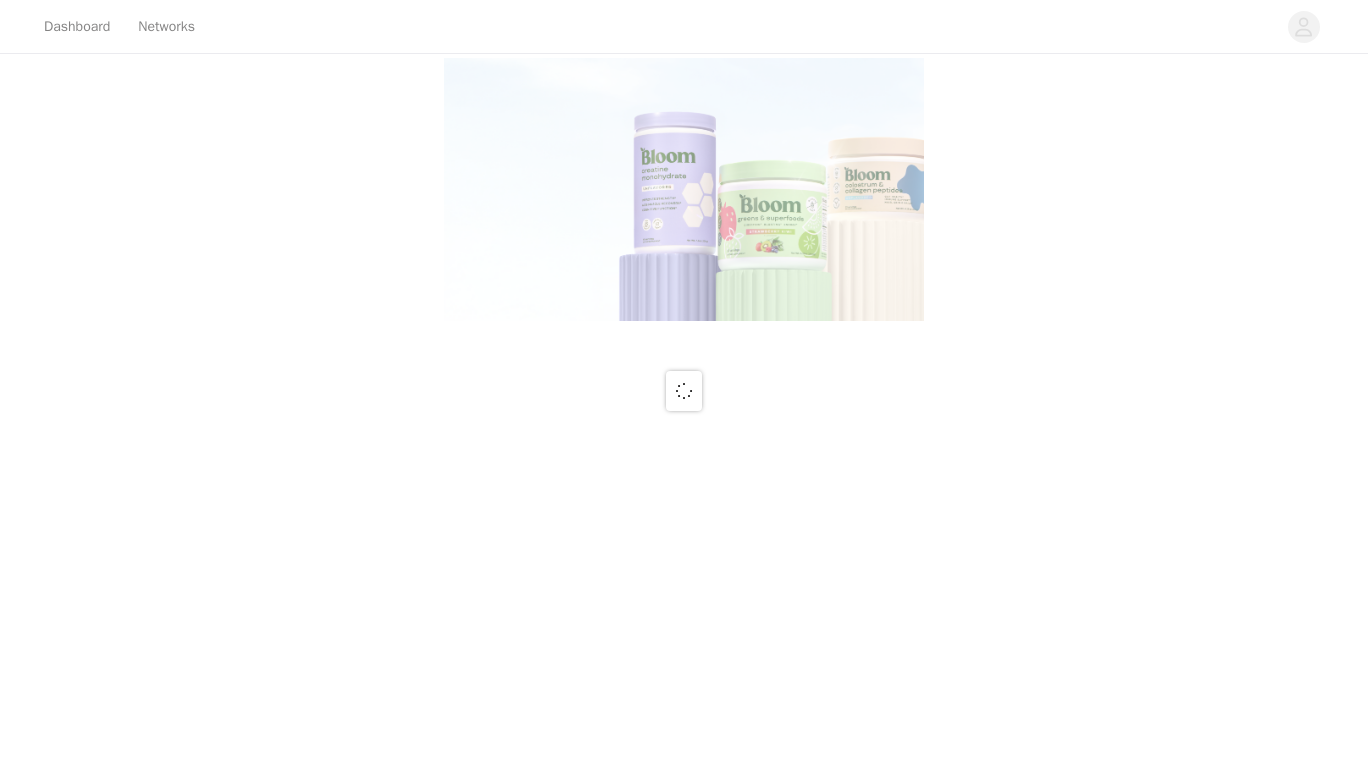 scroll, scrollTop: 0, scrollLeft: 0, axis: both 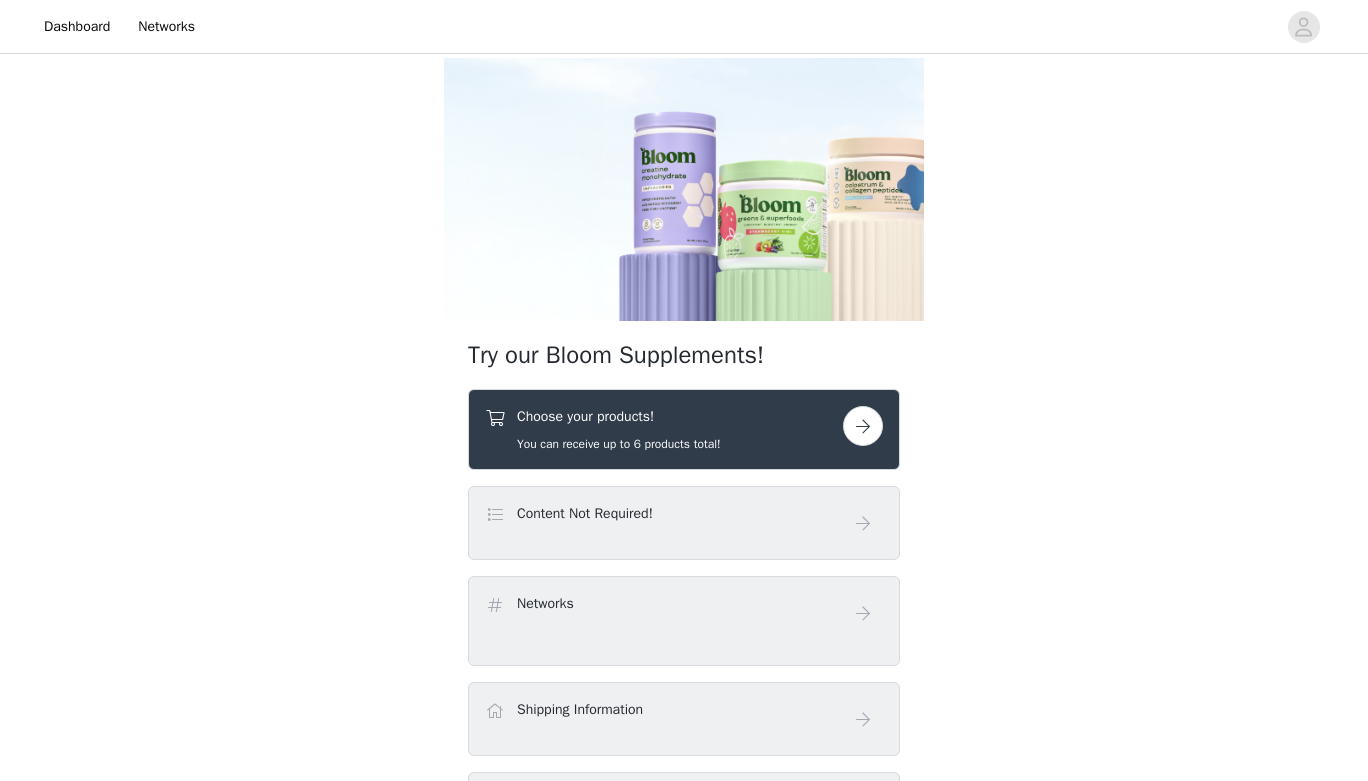 click at bounding box center (863, 426) 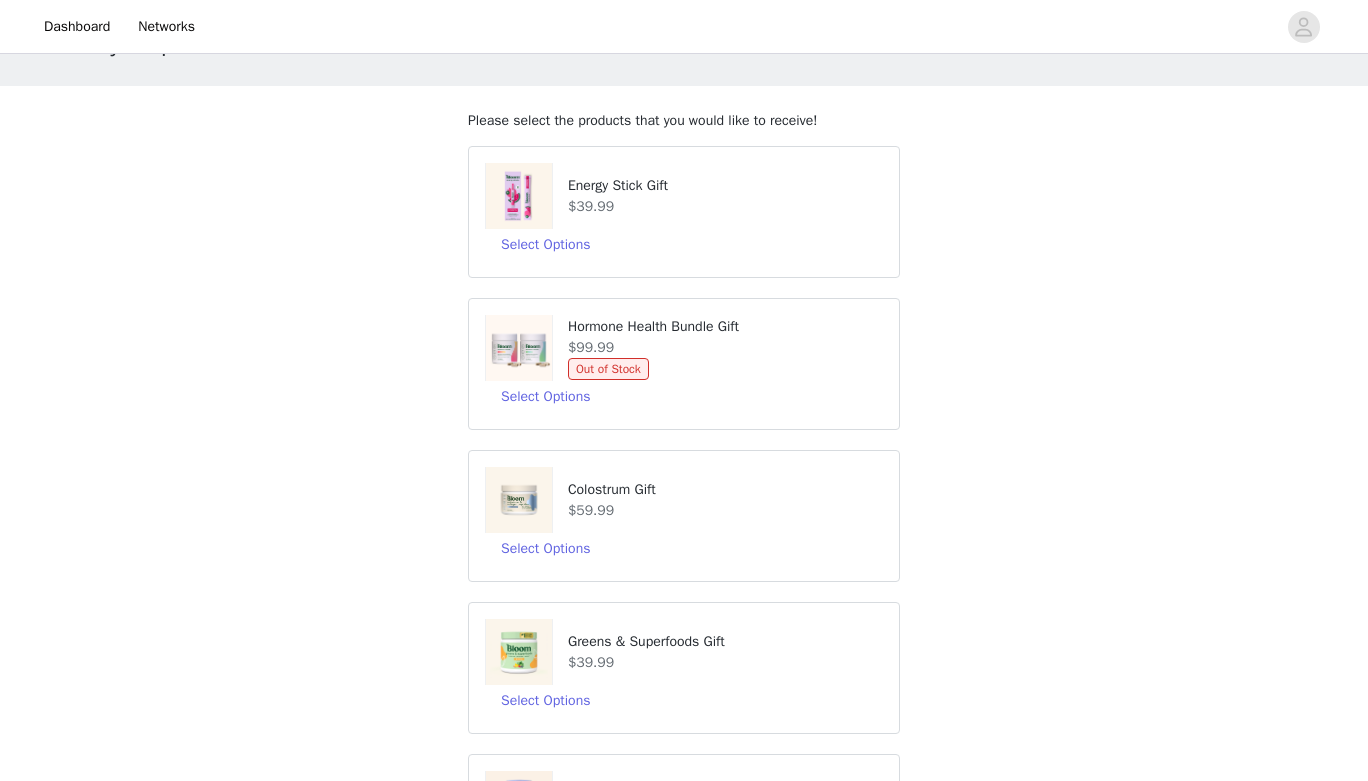 scroll, scrollTop: 78, scrollLeft: 0, axis: vertical 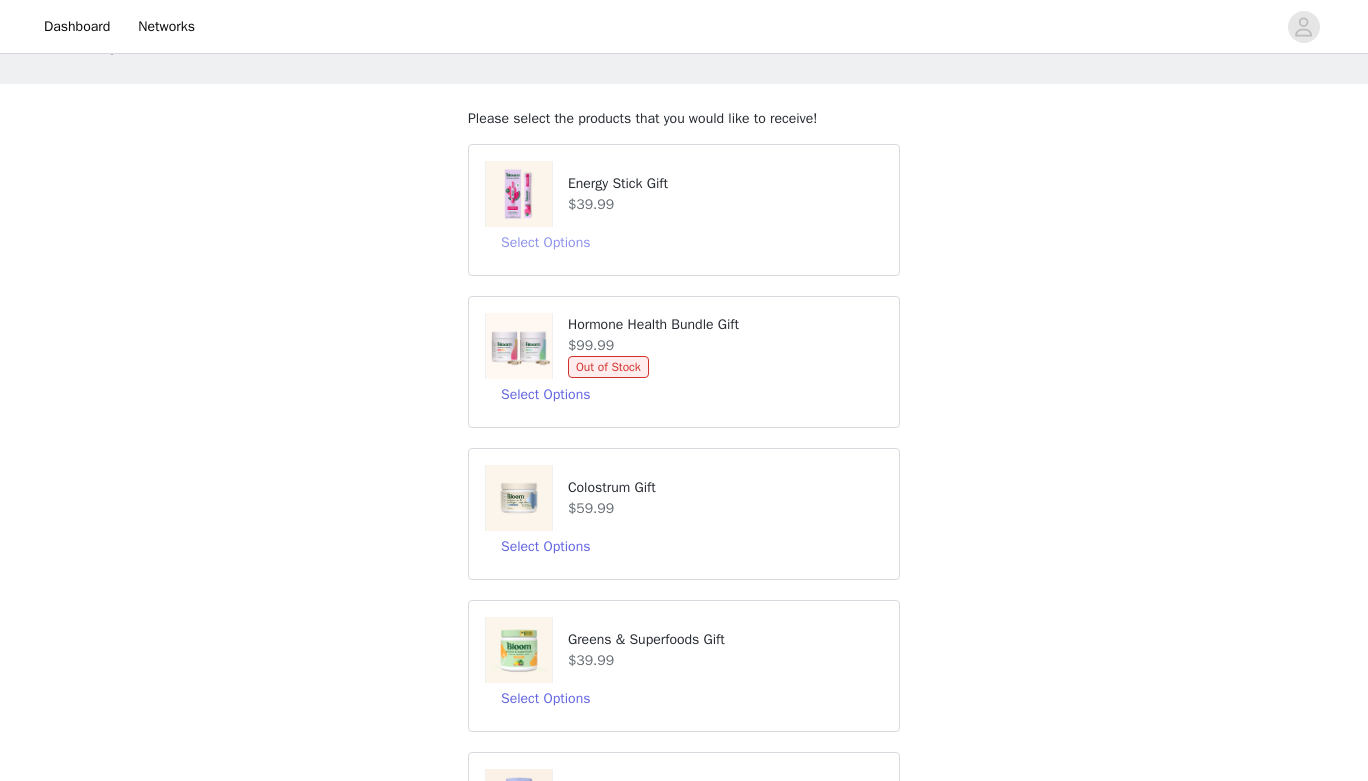 click on "Select Options" at bounding box center [545, 243] 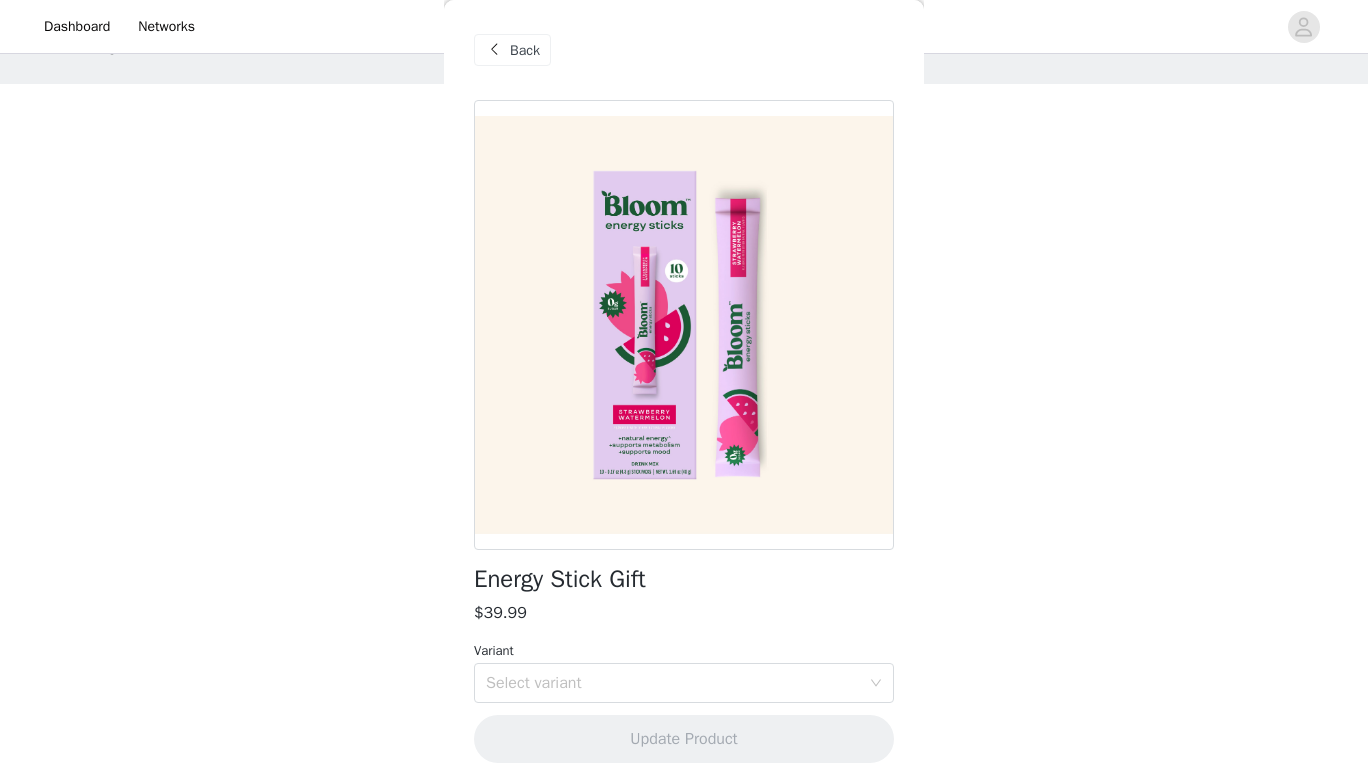click on "Back" at bounding box center (512, 50) 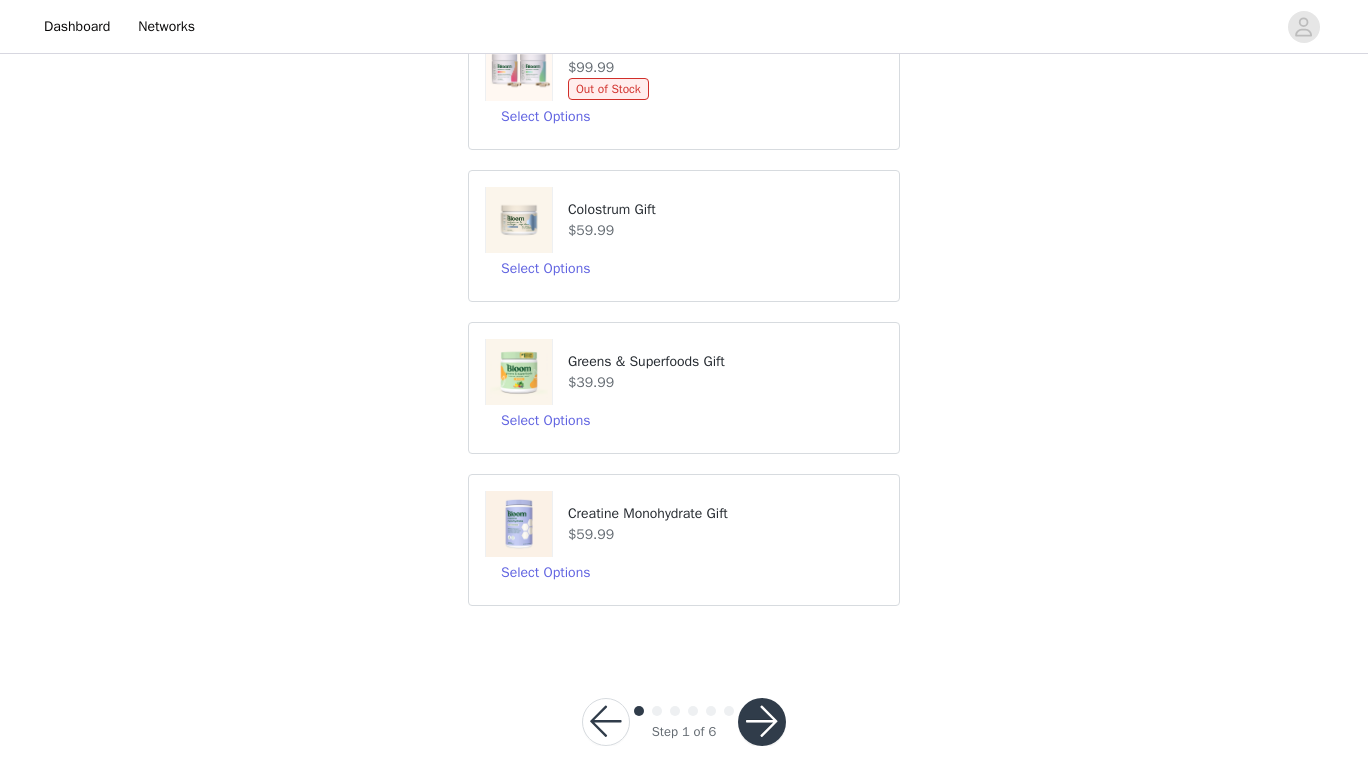 scroll, scrollTop: 368, scrollLeft: 0, axis: vertical 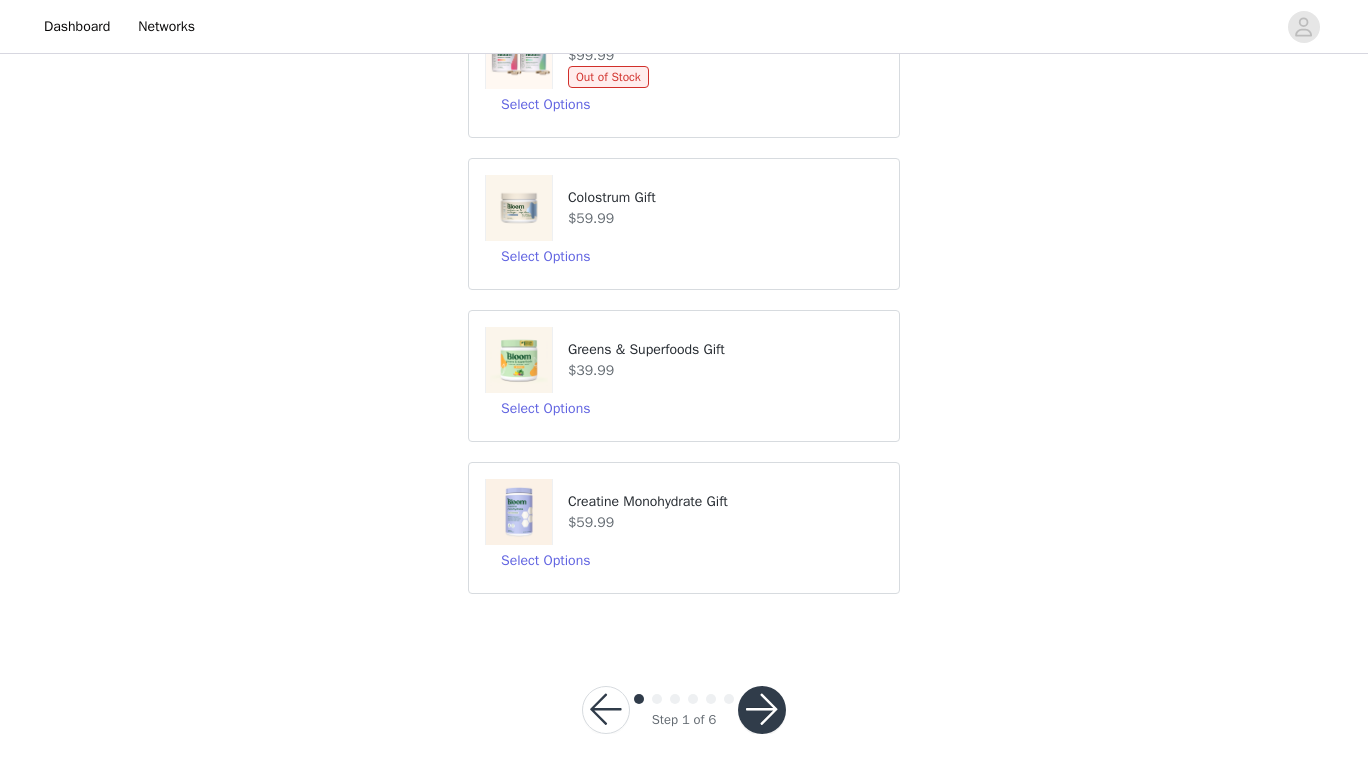 click at bounding box center [762, 710] 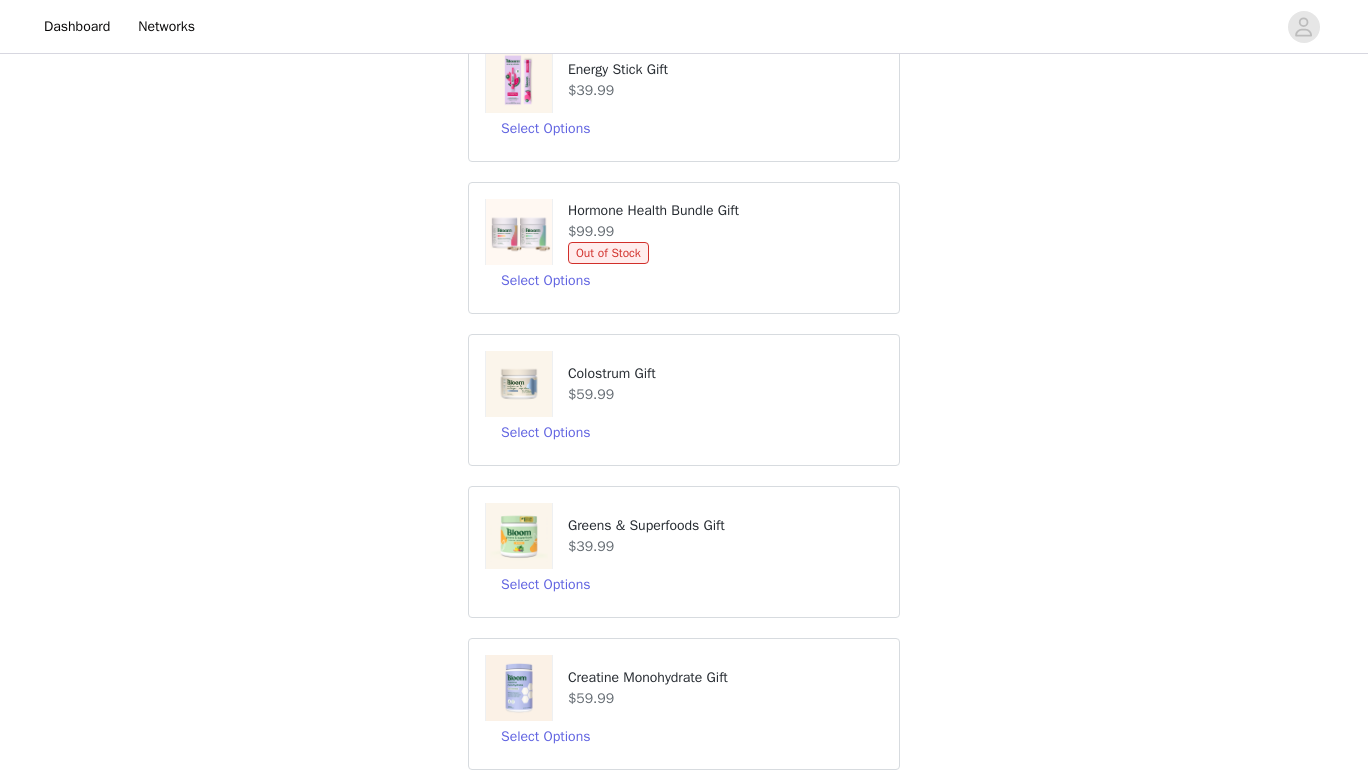 scroll, scrollTop: 544, scrollLeft: 0, axis: vertical 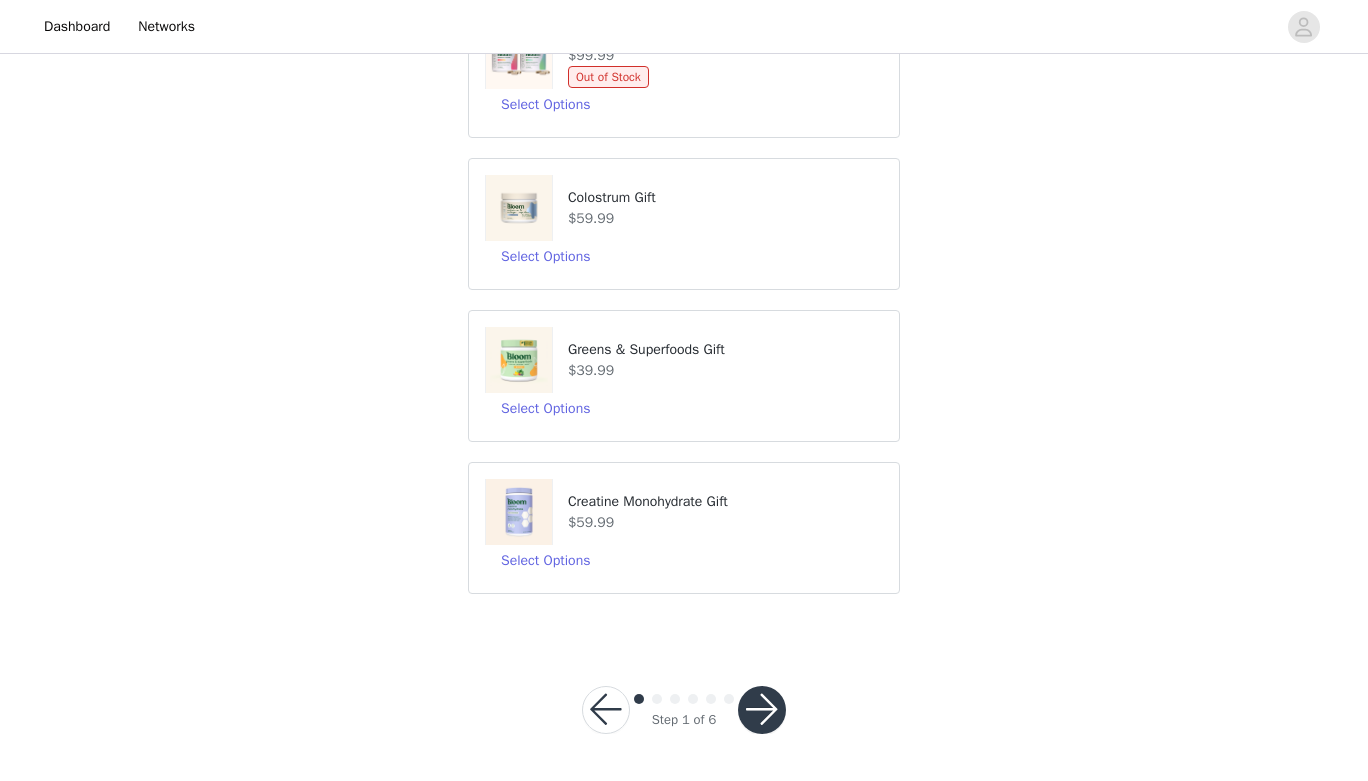 click at bounding box center (606, 710) 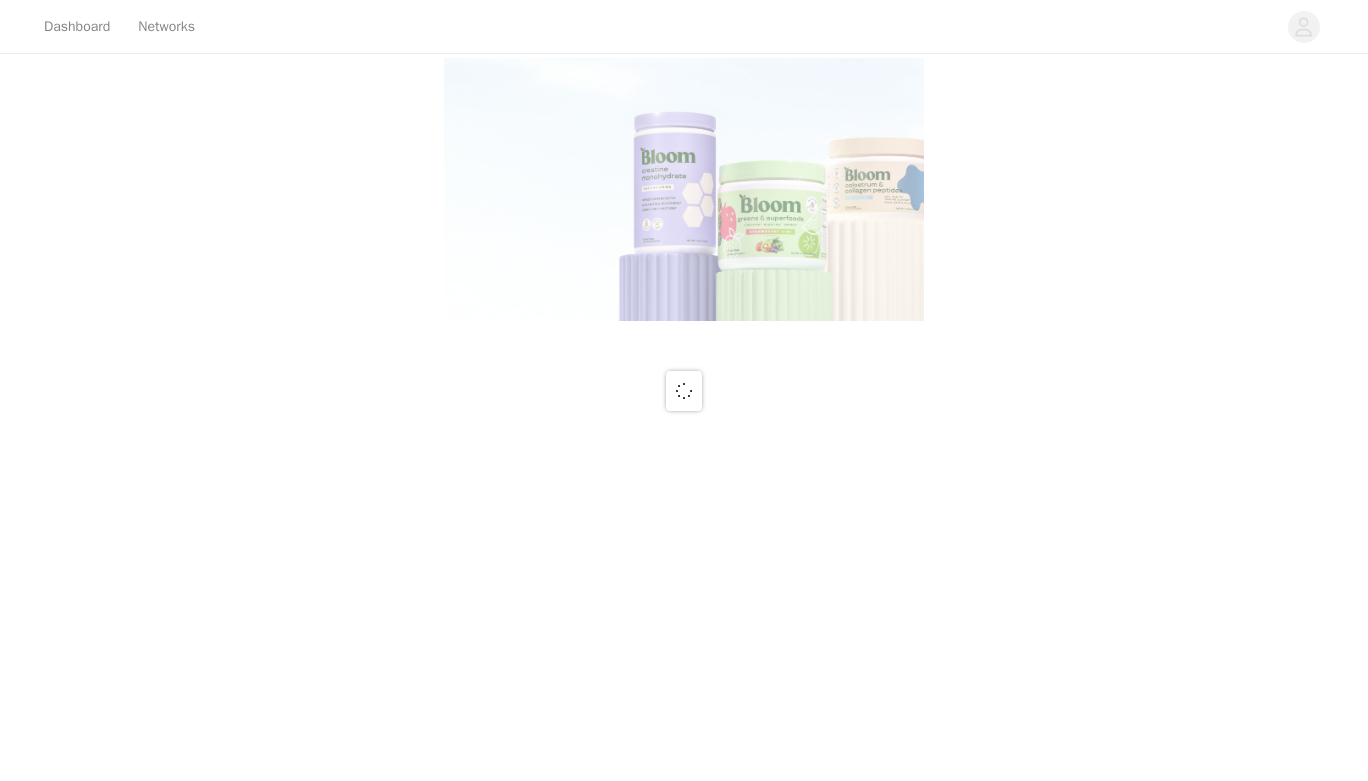 scroll, scrollTop: 0, scrollLeft: 0, axis: both 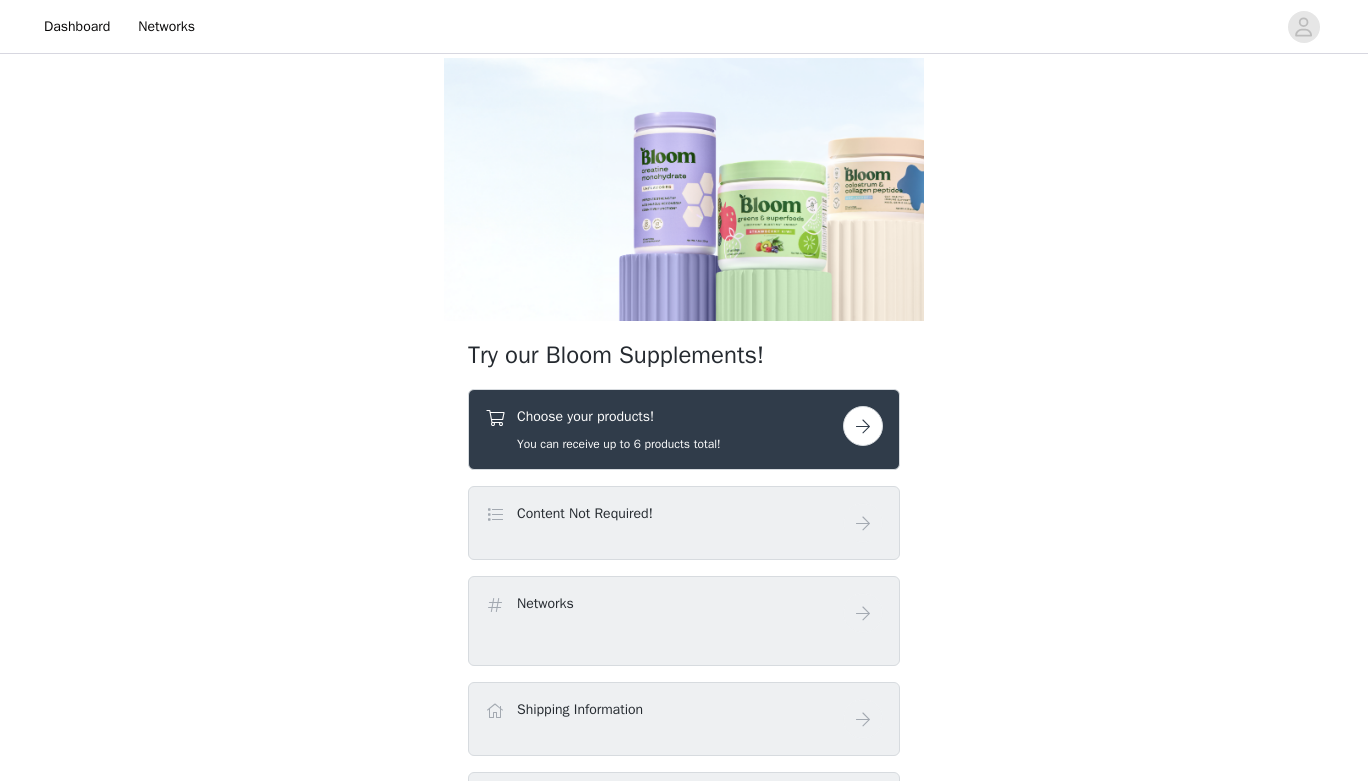 click at bounding box center (863, 426) 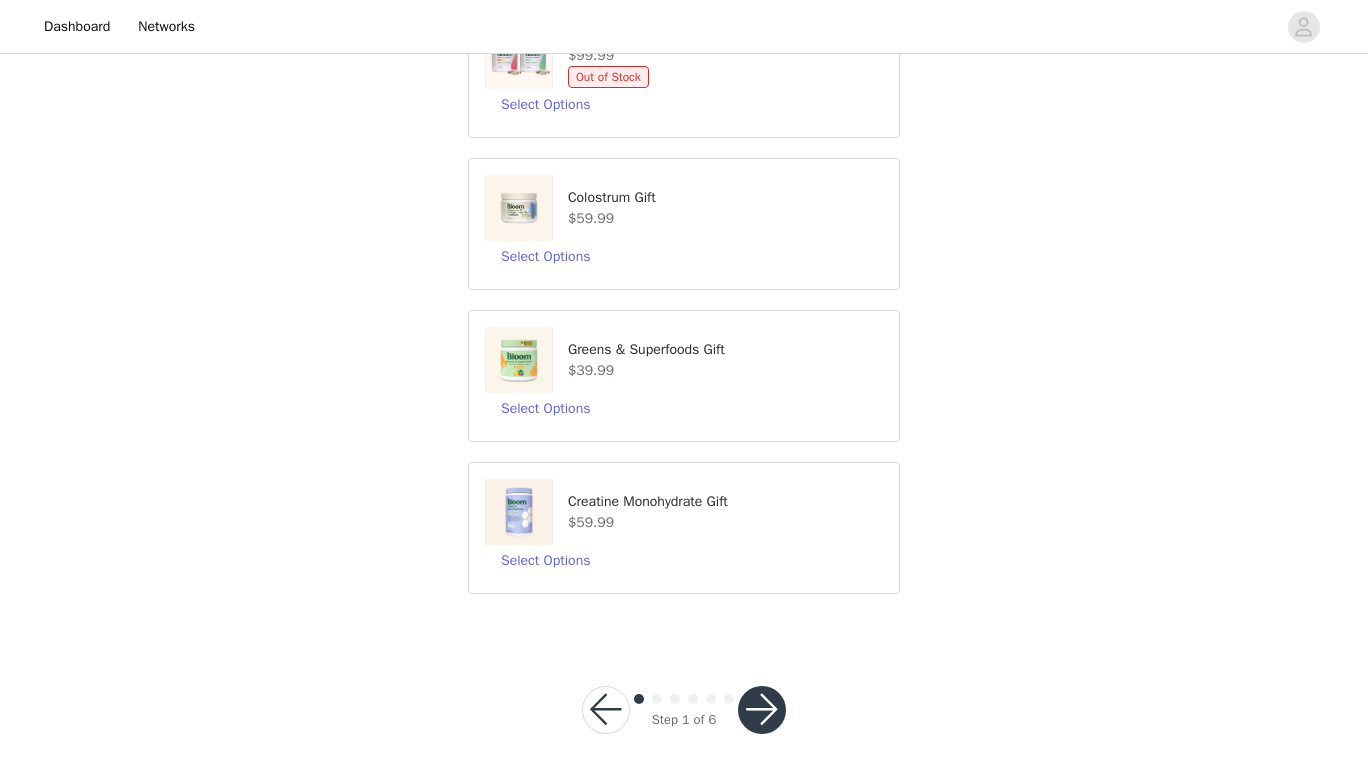 scroll, scrollTop: 129, scrollLeft: 0, axis: vertical 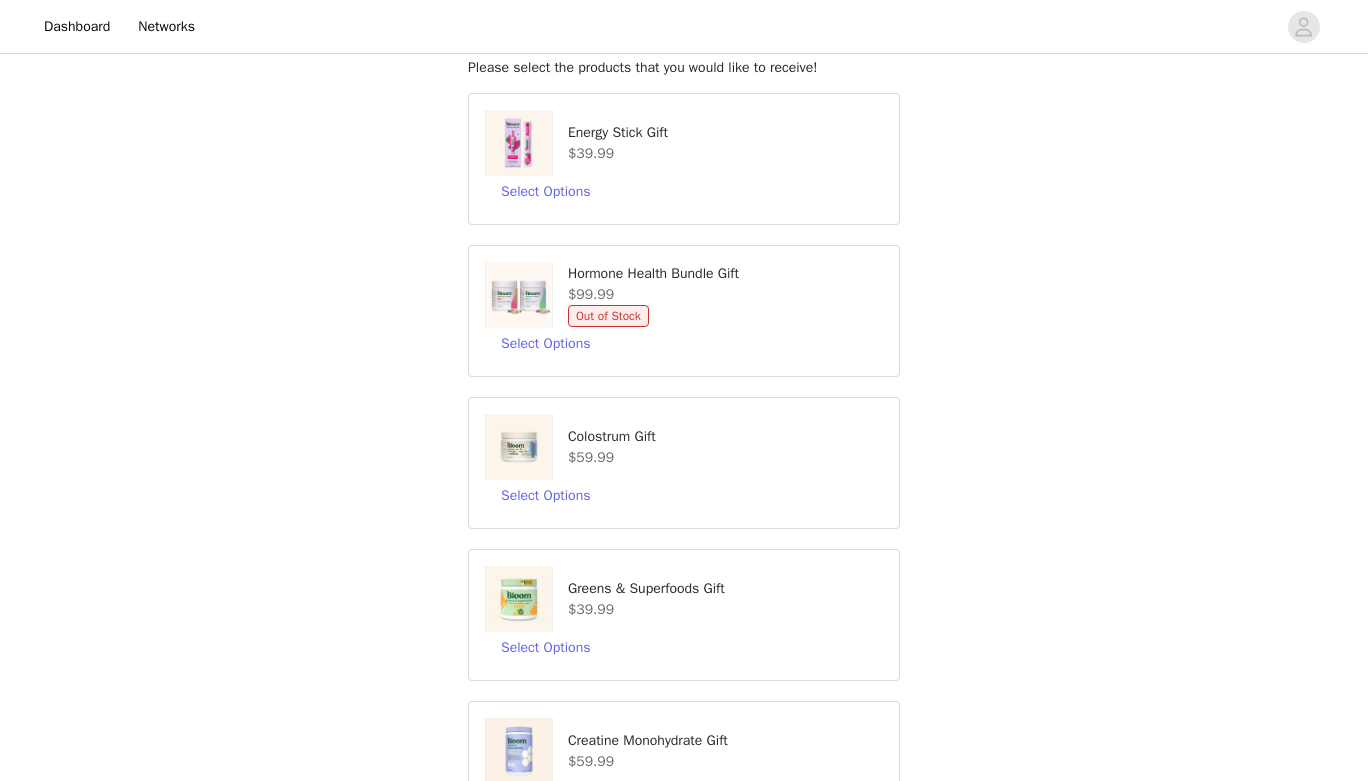 click on "Energy Stick Gift     $39.99" at bounding box center (684, 143) 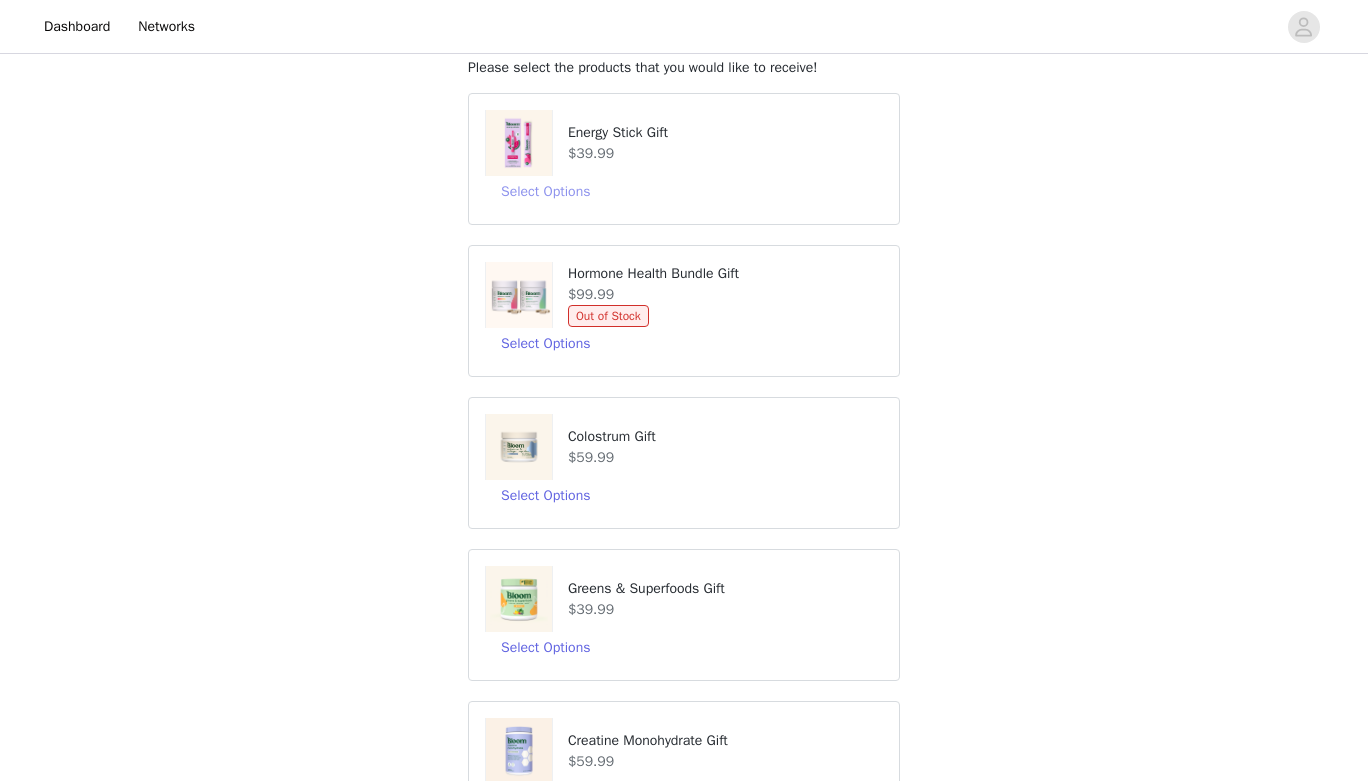 click on "Select Options" at bounding box center (545, 192) 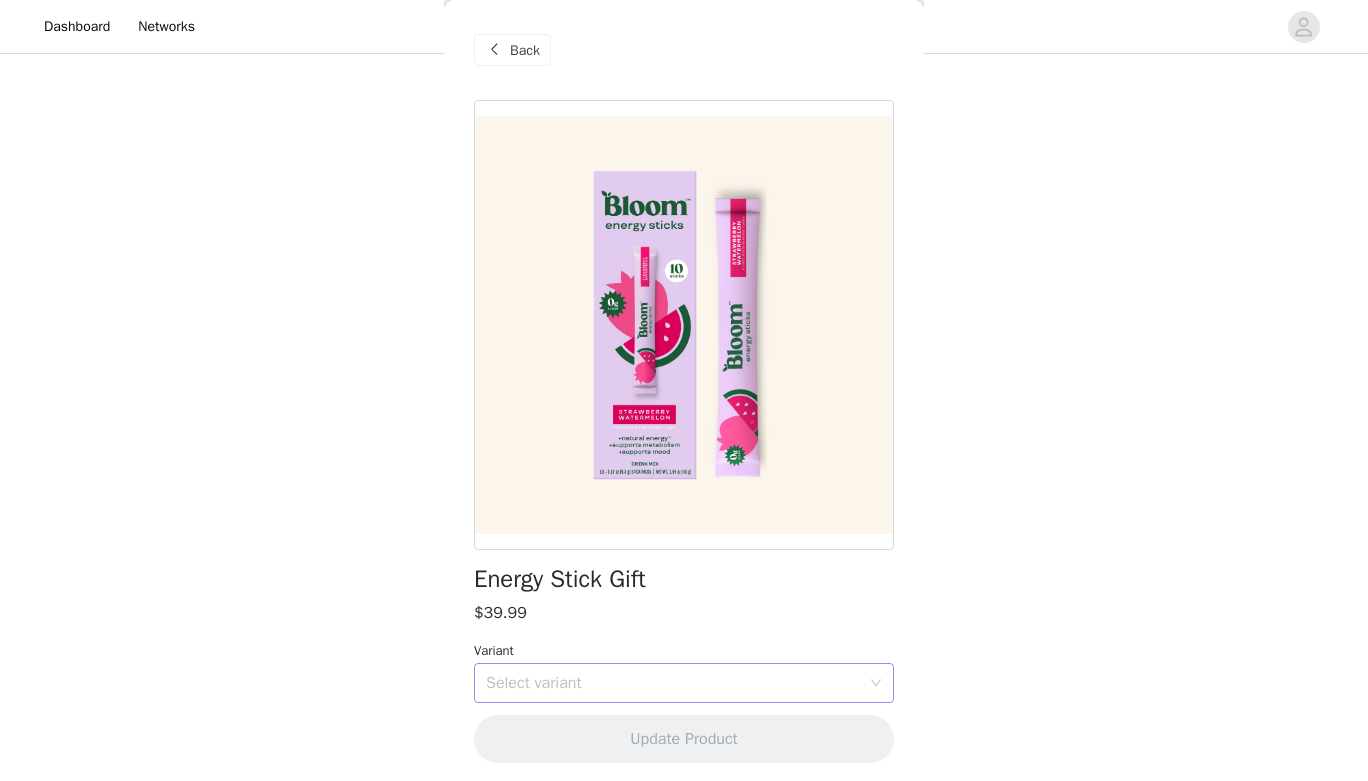 click on "Select variant" at bounding box center (673, 683) 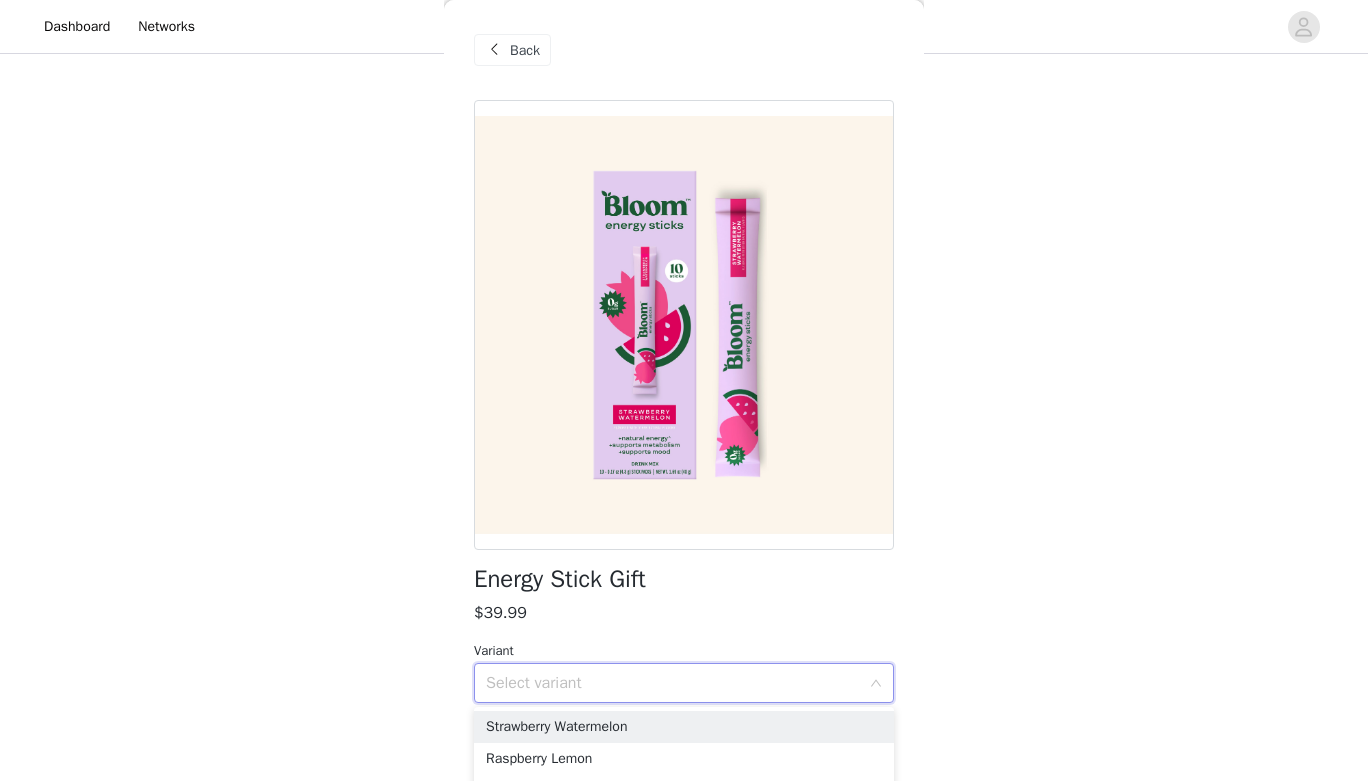 scroll, scrollTop: 5, scrollLeft: 0, axis: vertical 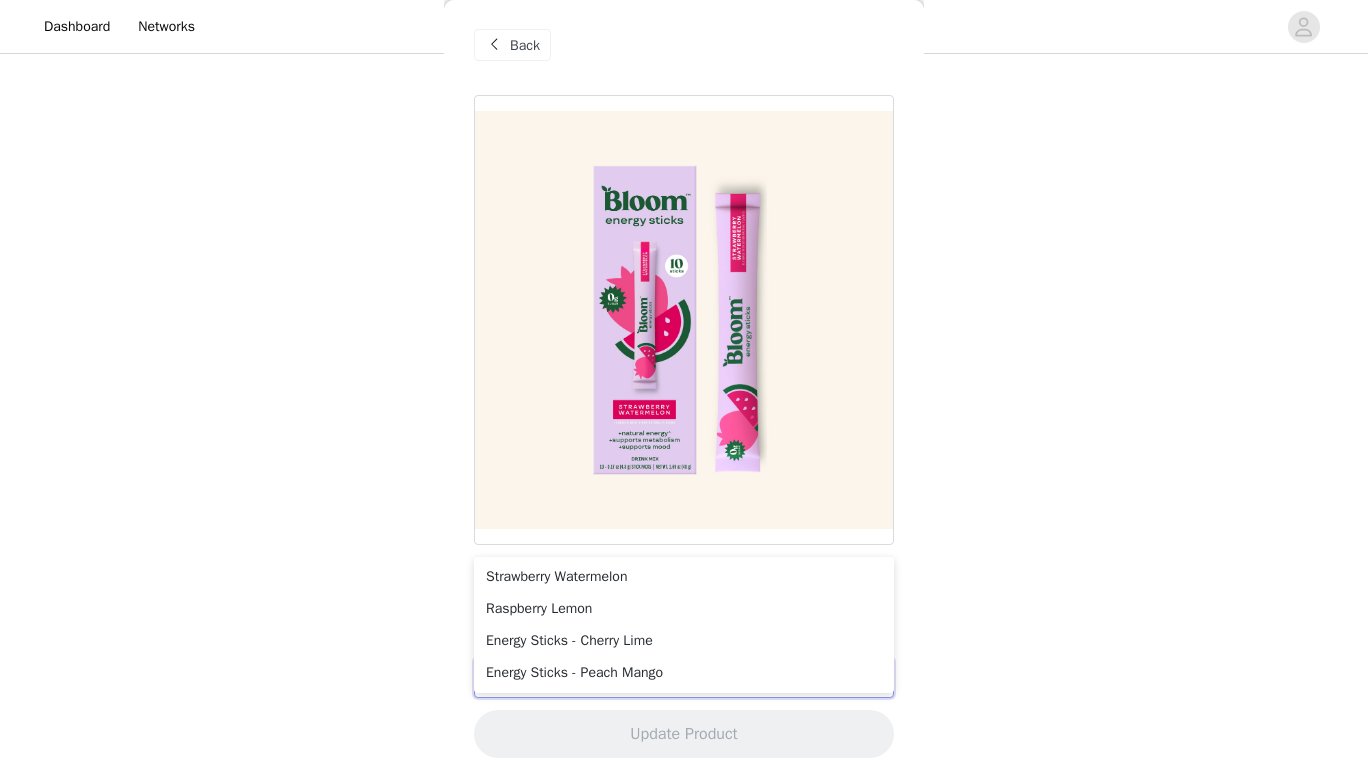 click on "STEP 1 OF 6
Choose your products!
Please select the products that you would like to receive!                 Energy Stick Gift     $39.99     Select Options         Hormone Health Bundle Gift     $99.99    Out of Stock    Select Options         Colostrum Gift     $59.99     Select Options         Greens & Superfoods Gift     $39.99     Select Options         Creatine Monohydrate Gift     $59.99     Select Options             Back     Energy Stick Gift       $39.99         Variant   Select variant     Update Product" at bounding box center (684, 253) 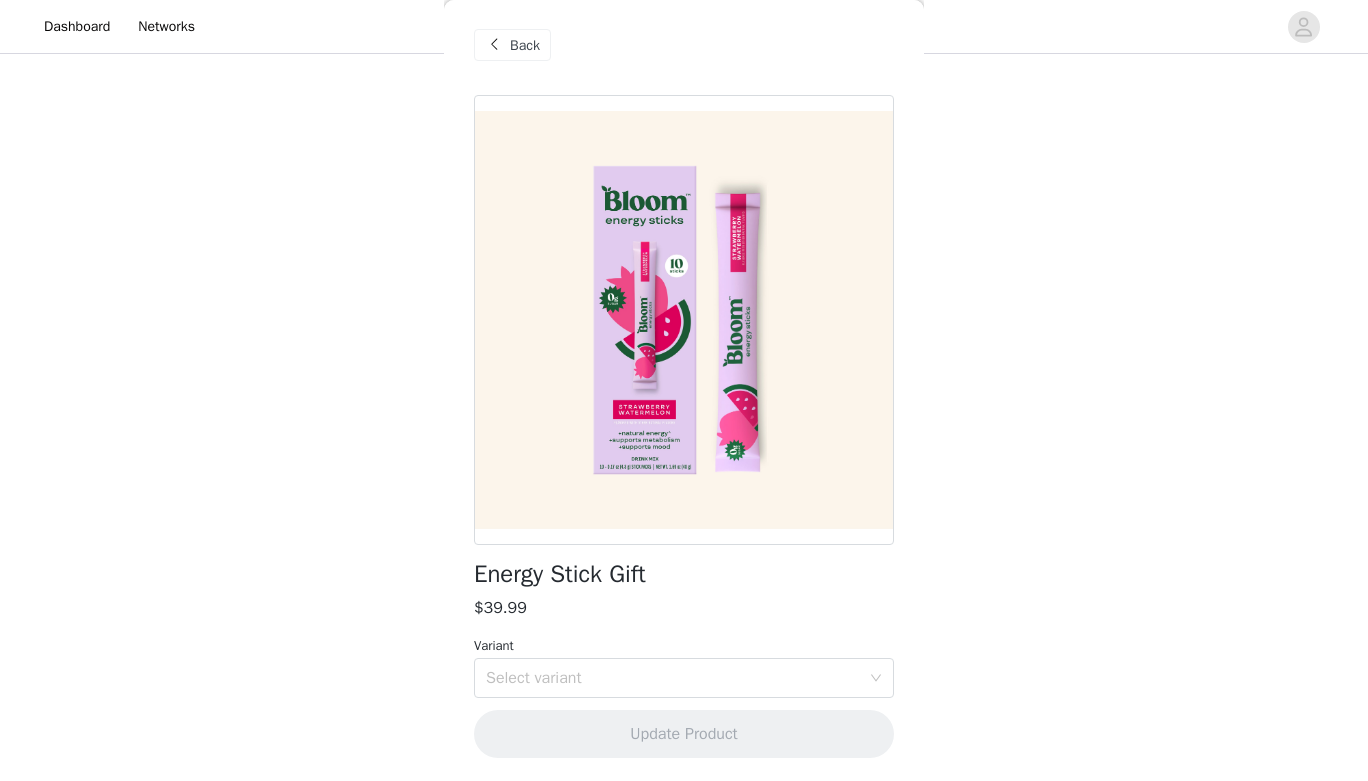 click on "STEP 1 OF 6
Choose your products!
Please select the products that you would like to receive!                 Energy Stick Gift     $39.99     Select Options         Hormone Health Bundle Gift     $99.99    Out of Stock    Select Options         Colostrum Gift     $59.99     Select Options         Greens & Superfoods Gift     $39.99     Select Options         Creatine Monohydrate Gift     $59.99     Select Options             Back     Energy Stick Gift       $39.99         Variant   Select variant     Update Product" at bounding box center [684, 253] 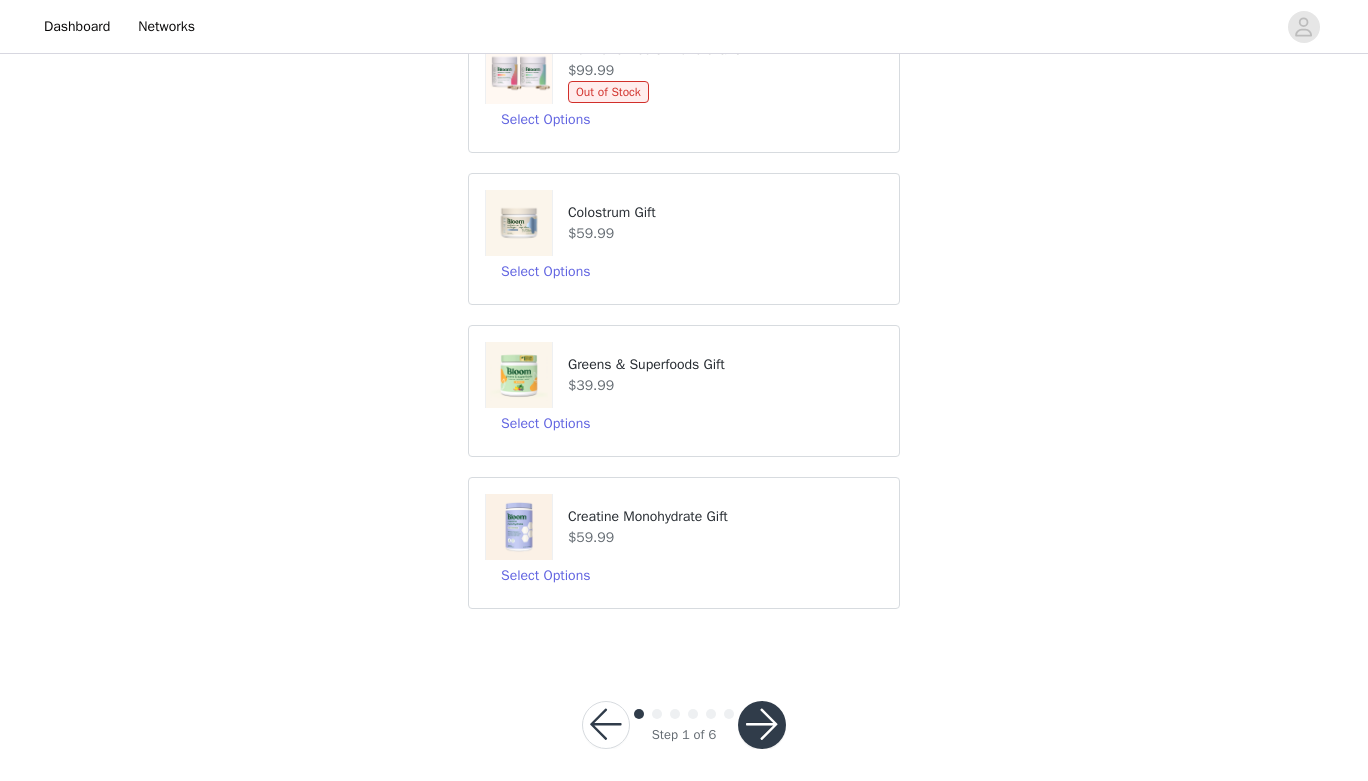 scroll, scrollTop: 368, scrollLeft: 0, axis: vertical 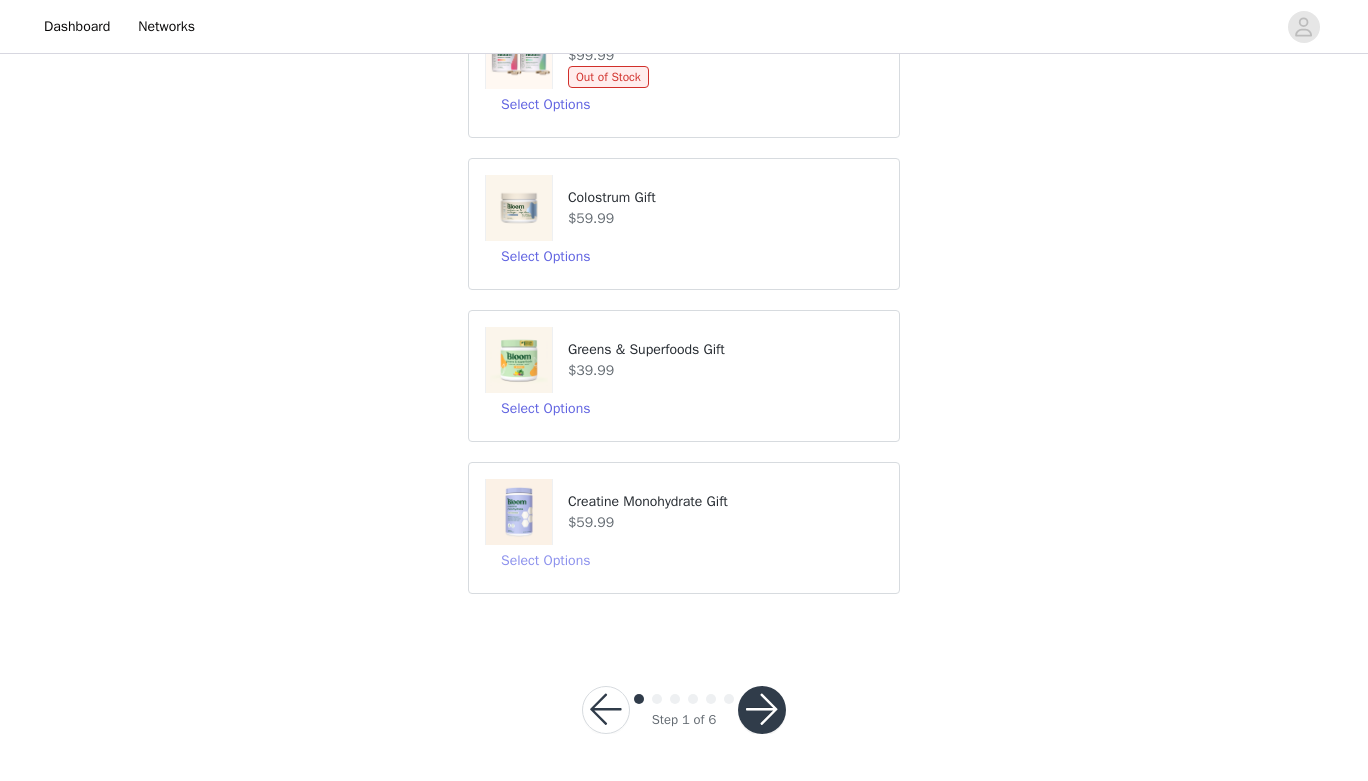 click on "Select Options" at bounding box center [545, 561] 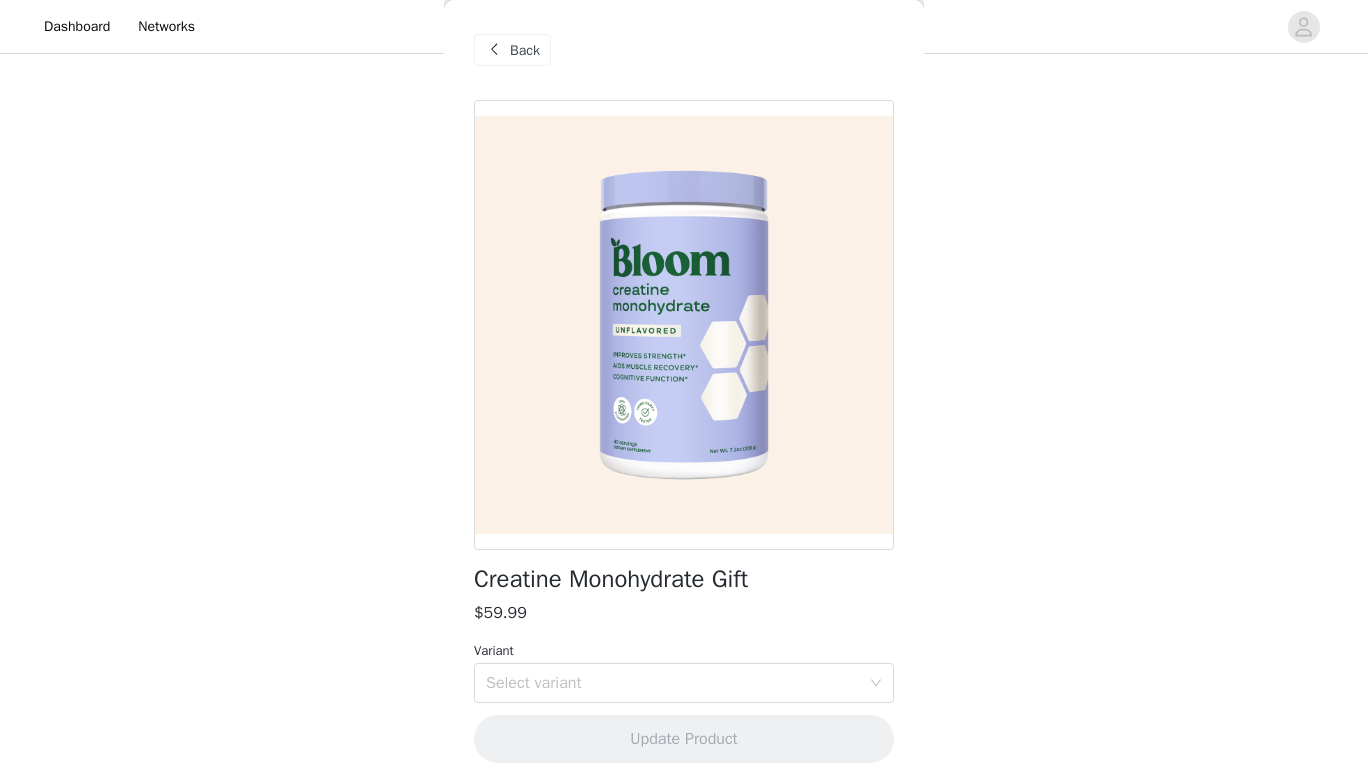 scroll, scrollTop: 5, scrollLeft: 0, axis: vertical 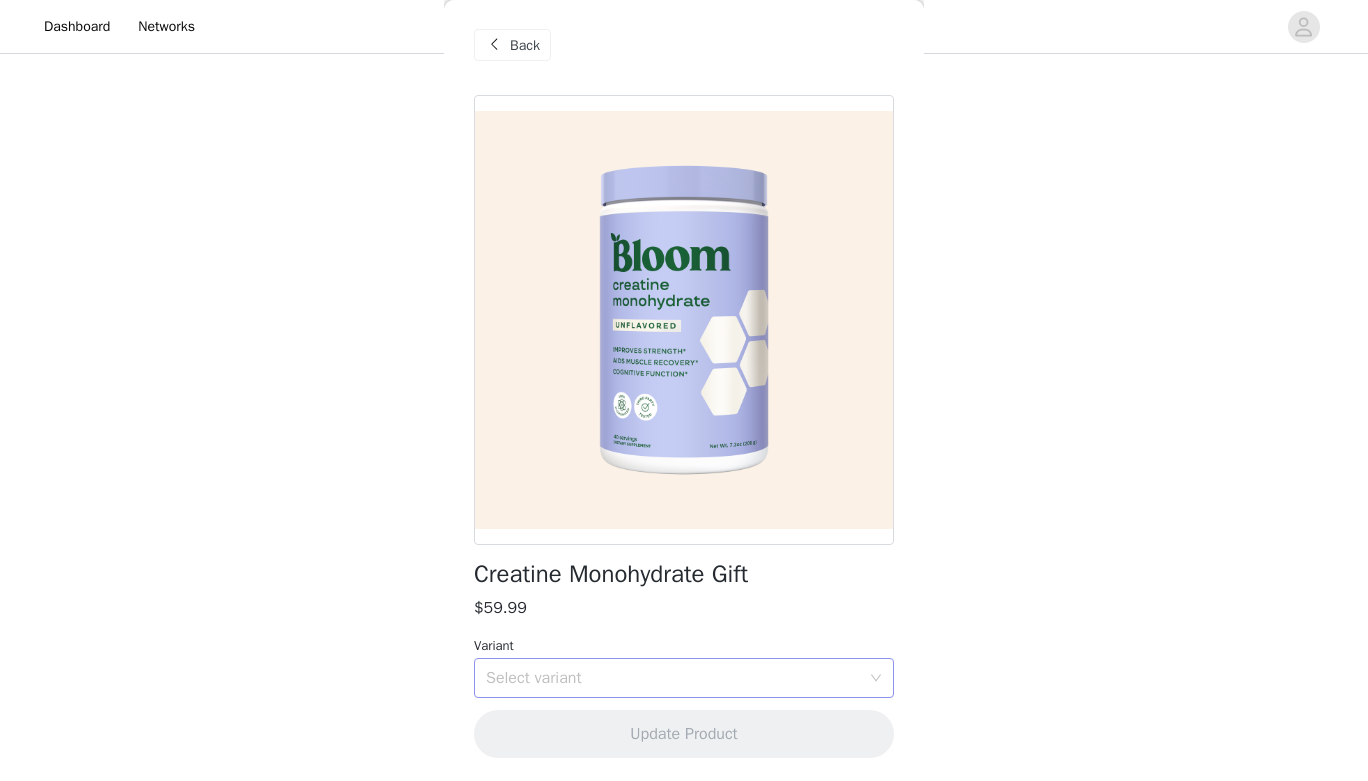 click on "Select variant" at bounding box center [677, 678] 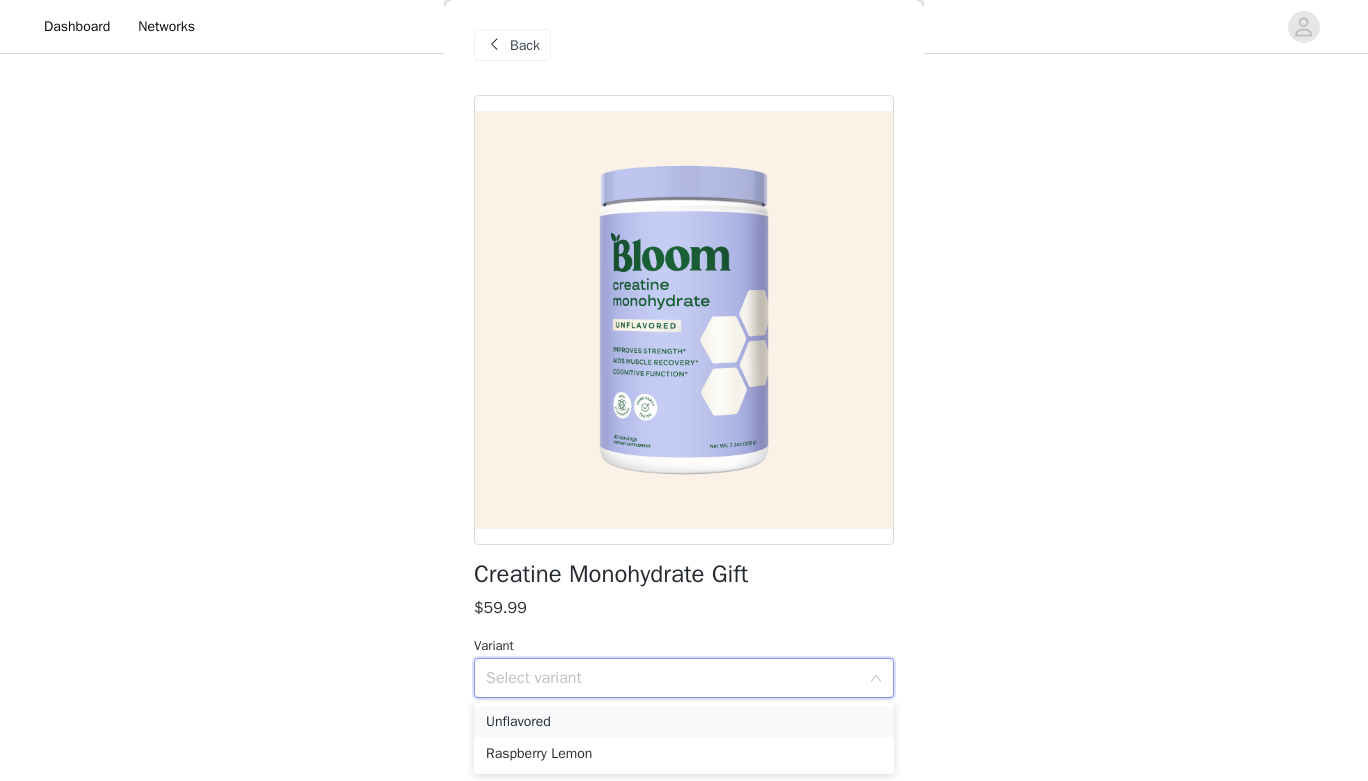 click on "Unflavored" at bounding box center [684, 722] 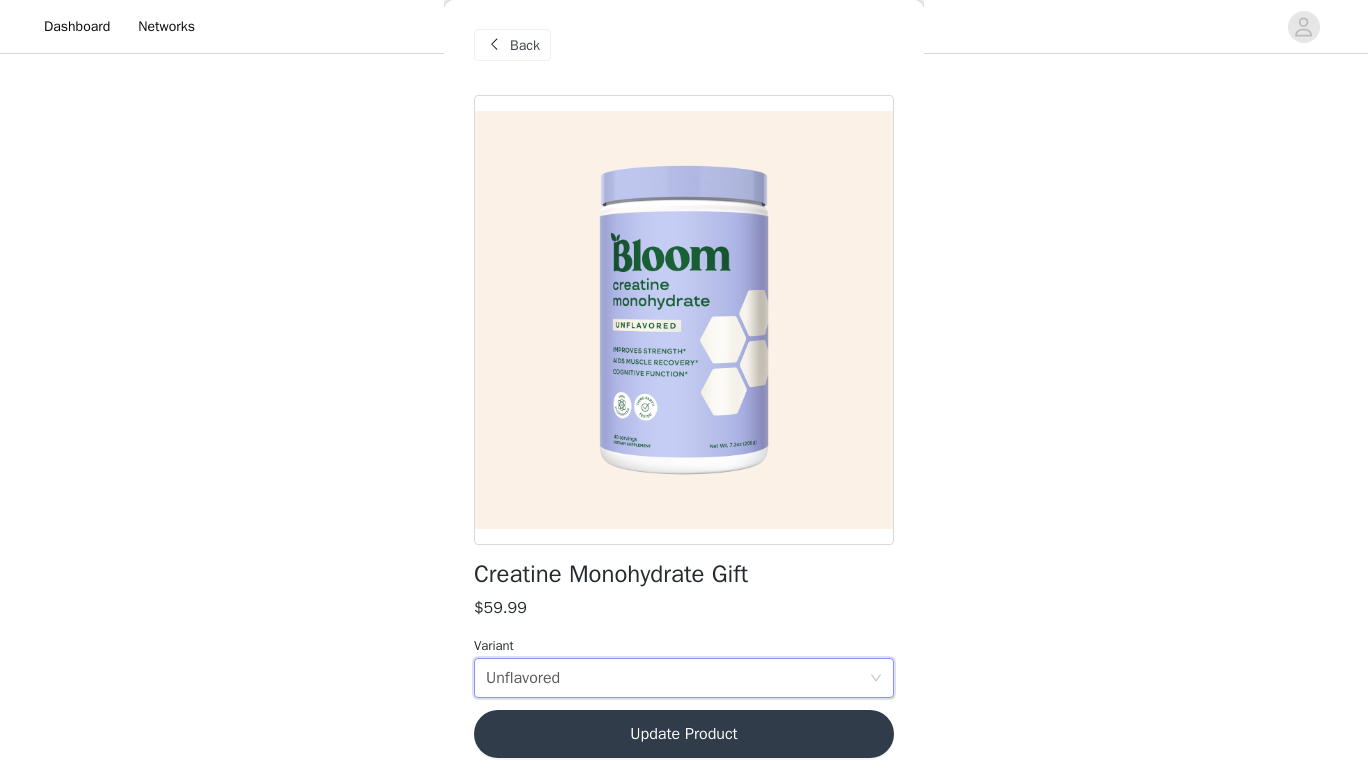 click on "Update Product" at bounding box center (684, 734) 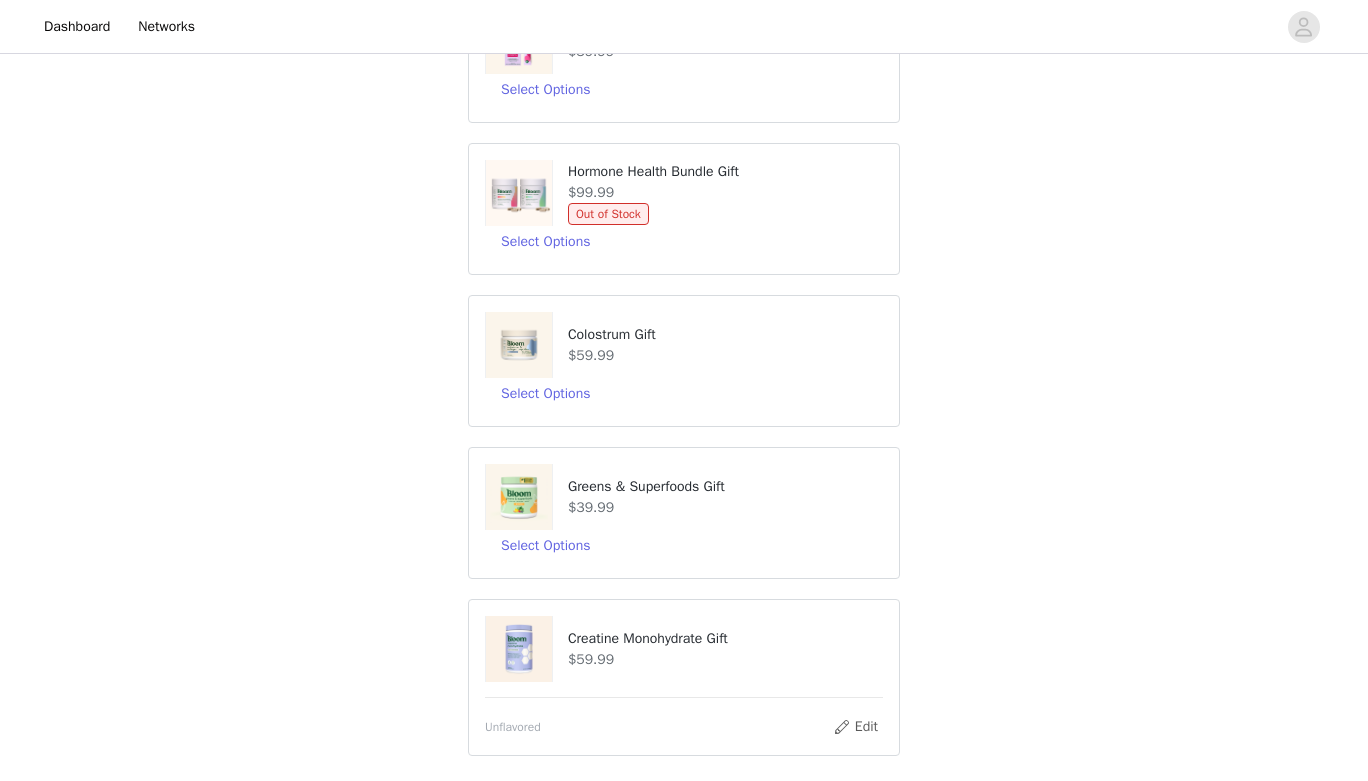 scroll, scrollTop: 393, scrollLeft: 0, axis: vertical 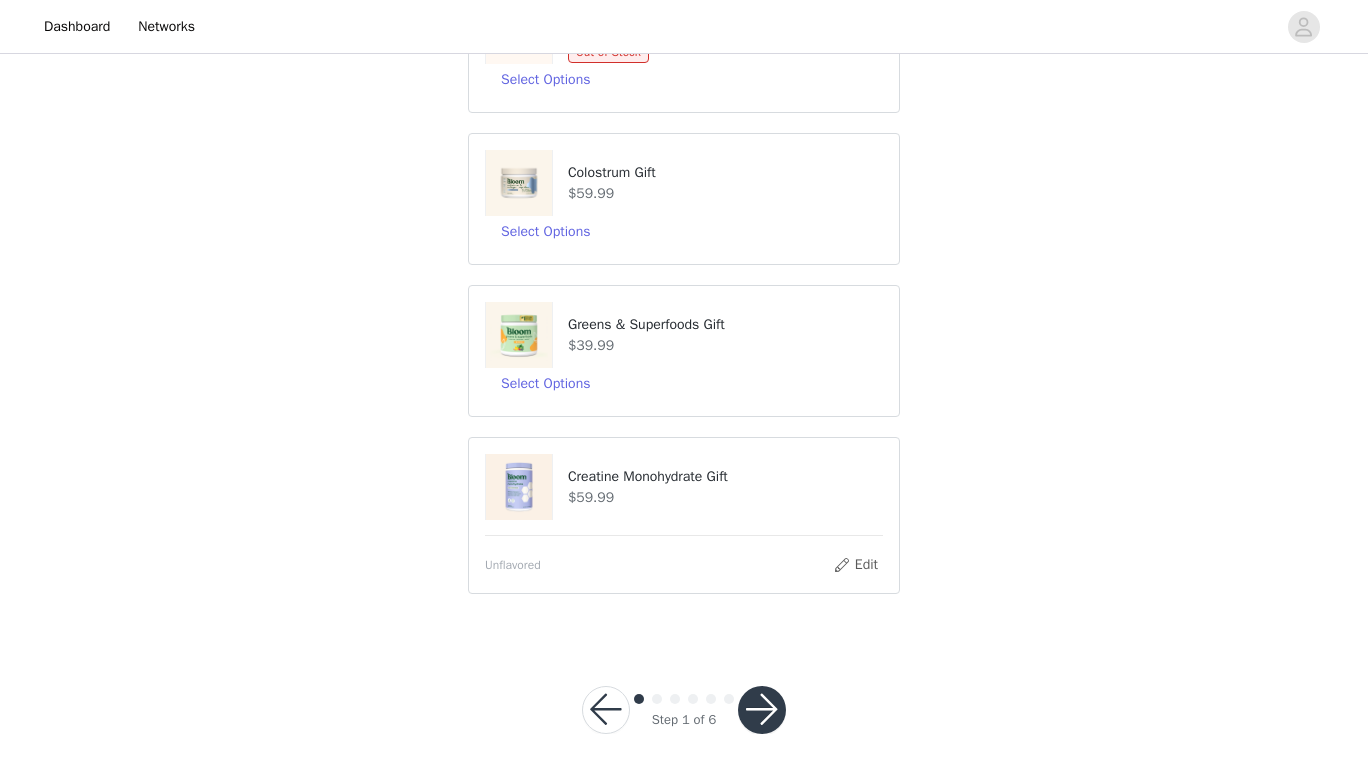 click on "Greens & Superfoods Gift     $39.99" at bounding box center [684, 335] 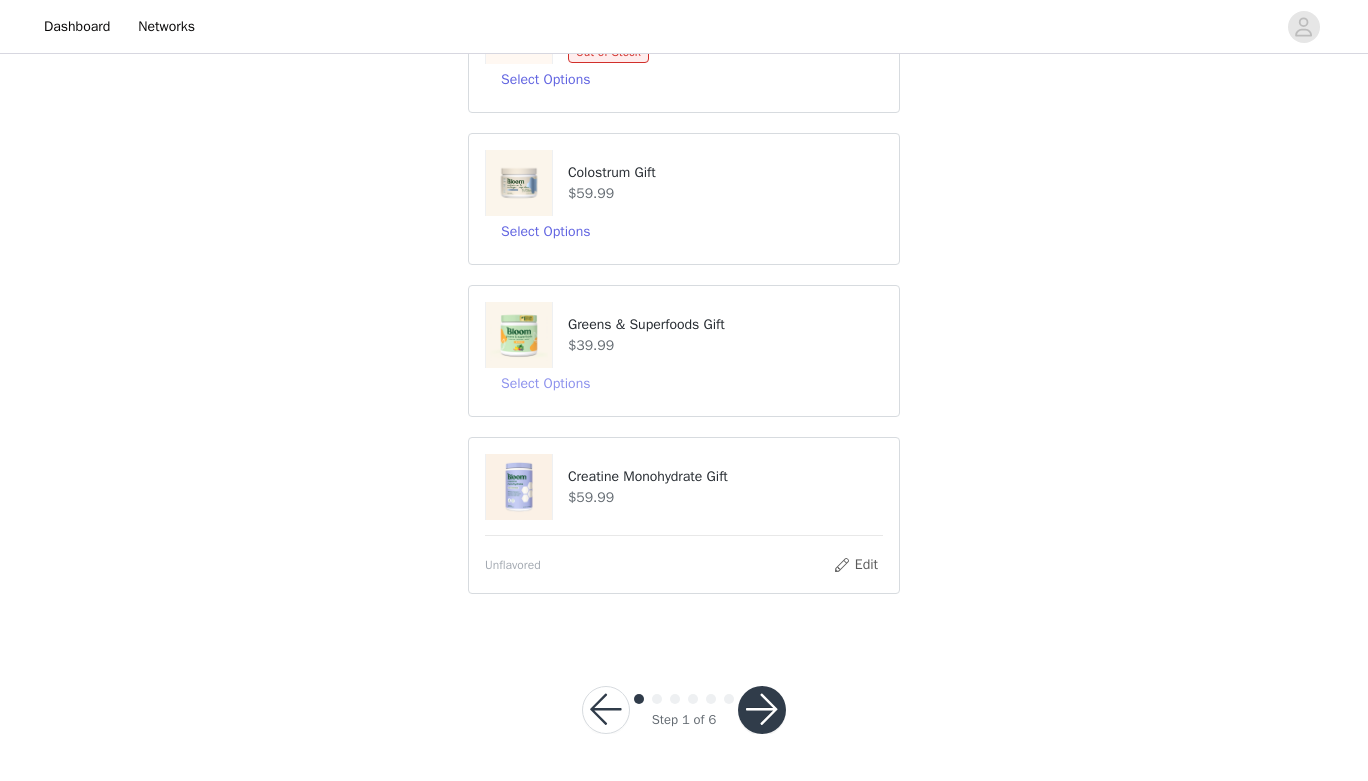 click on "Select Options" at bounding box center (545, 384) 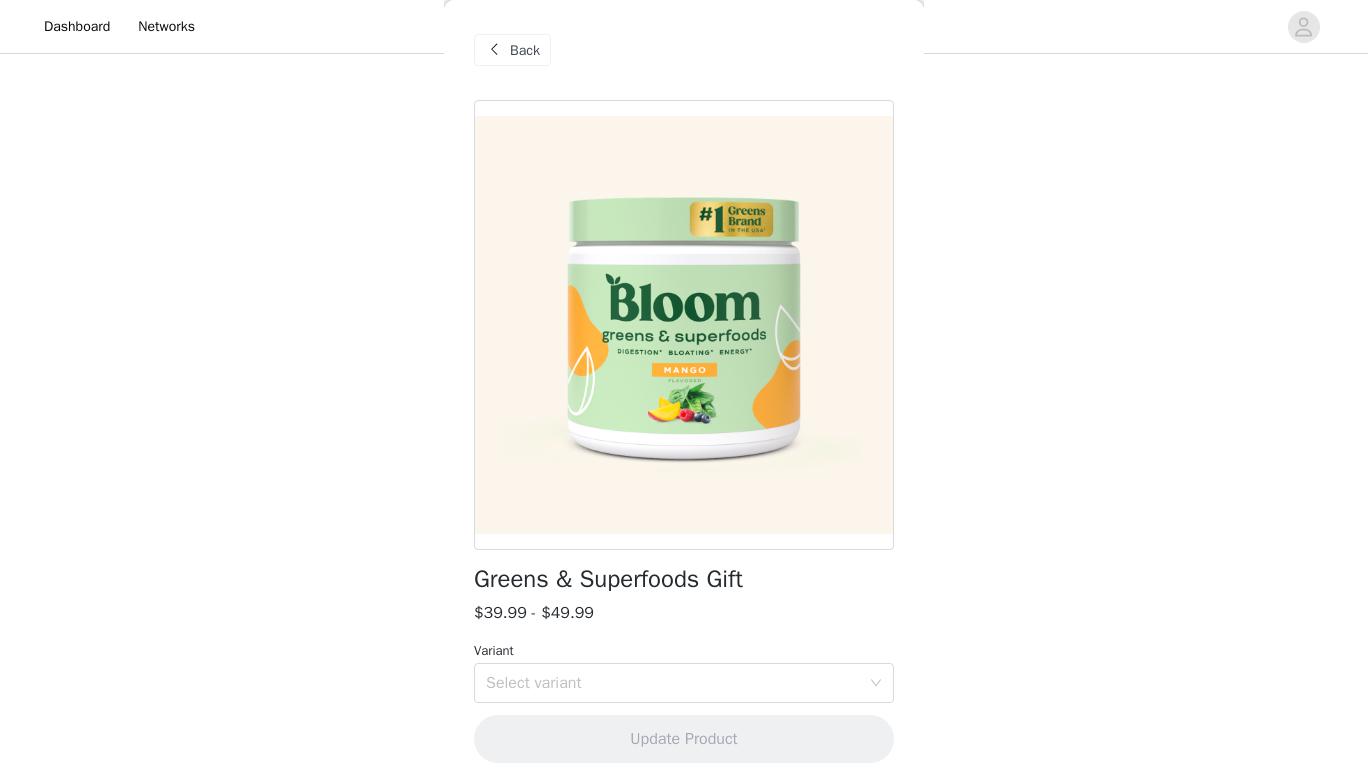 scroll, scrollTop: 5, scrollLeft: 0, axis: vertical 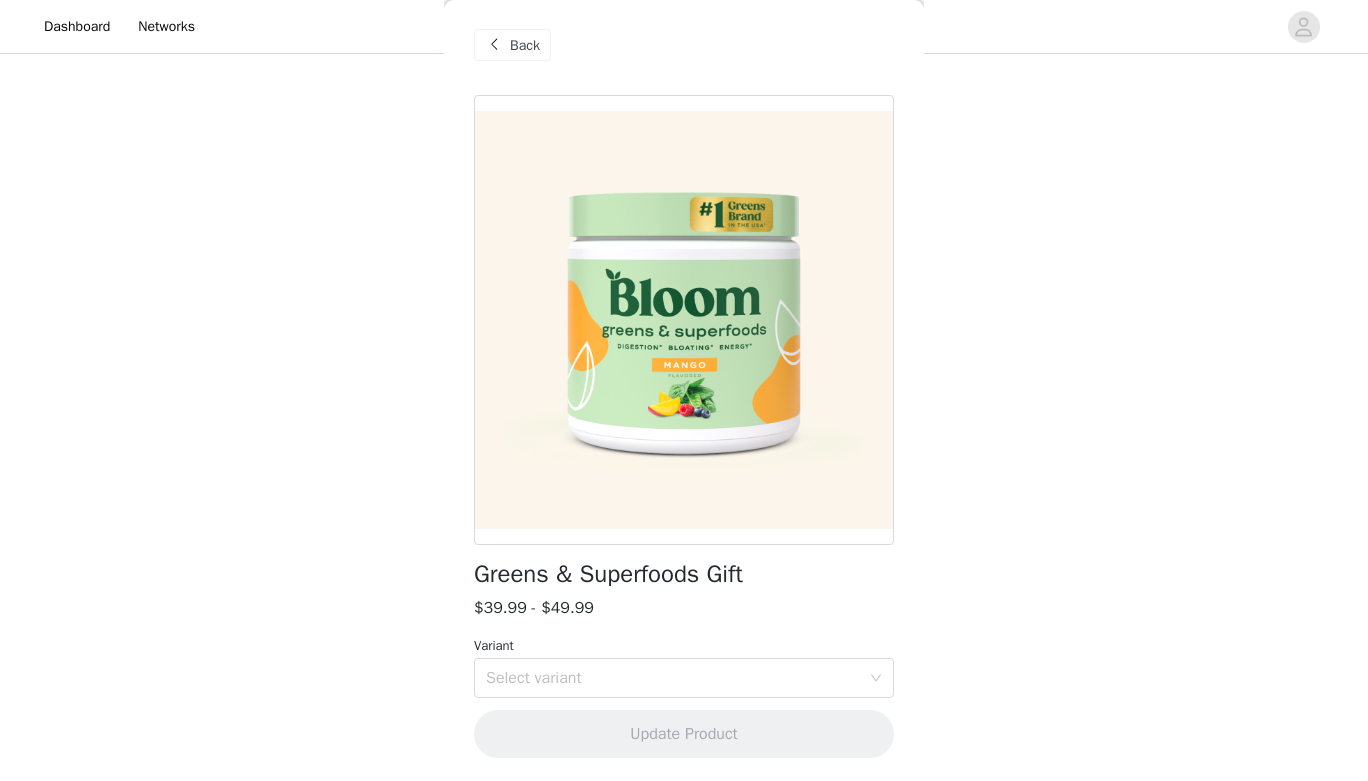 click on "Variant" at bounding box center [684, 646] 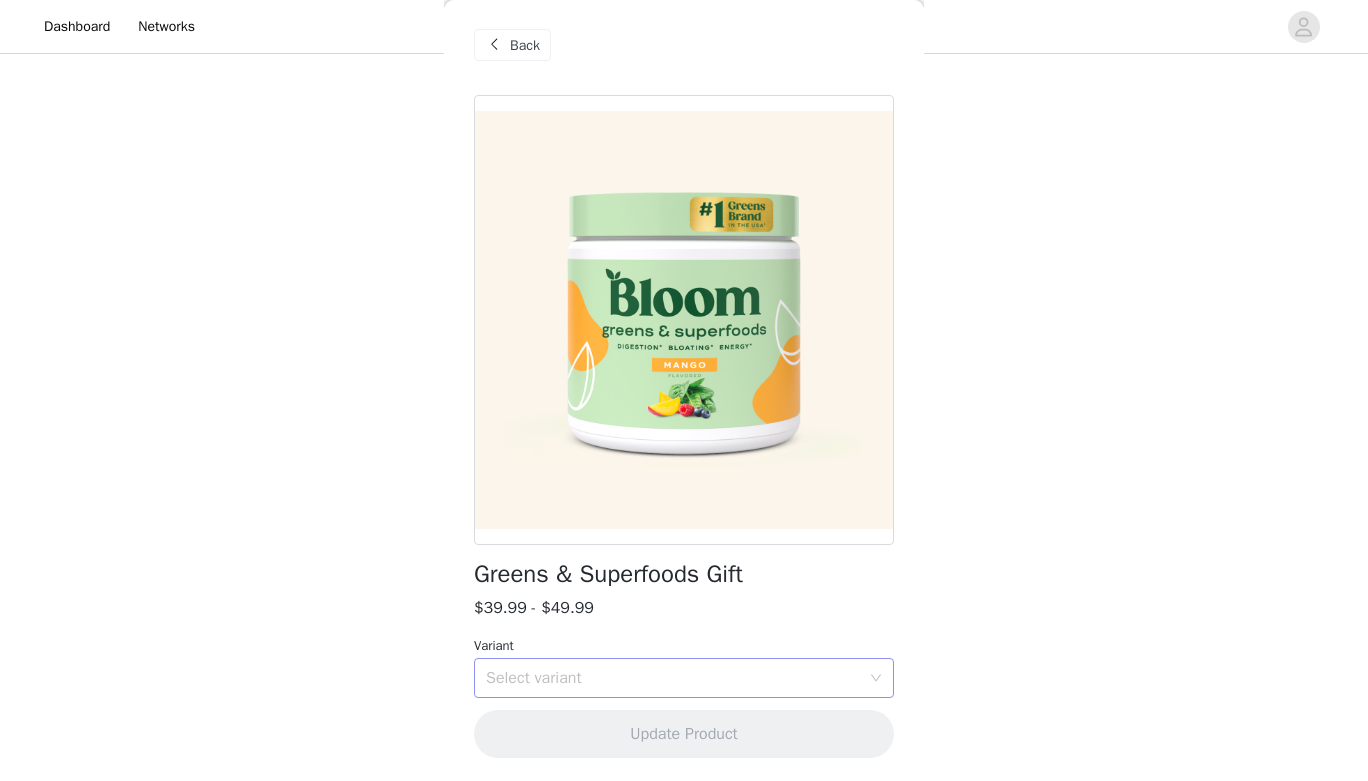 click on "Select variant" at bounding box center [677, 678] 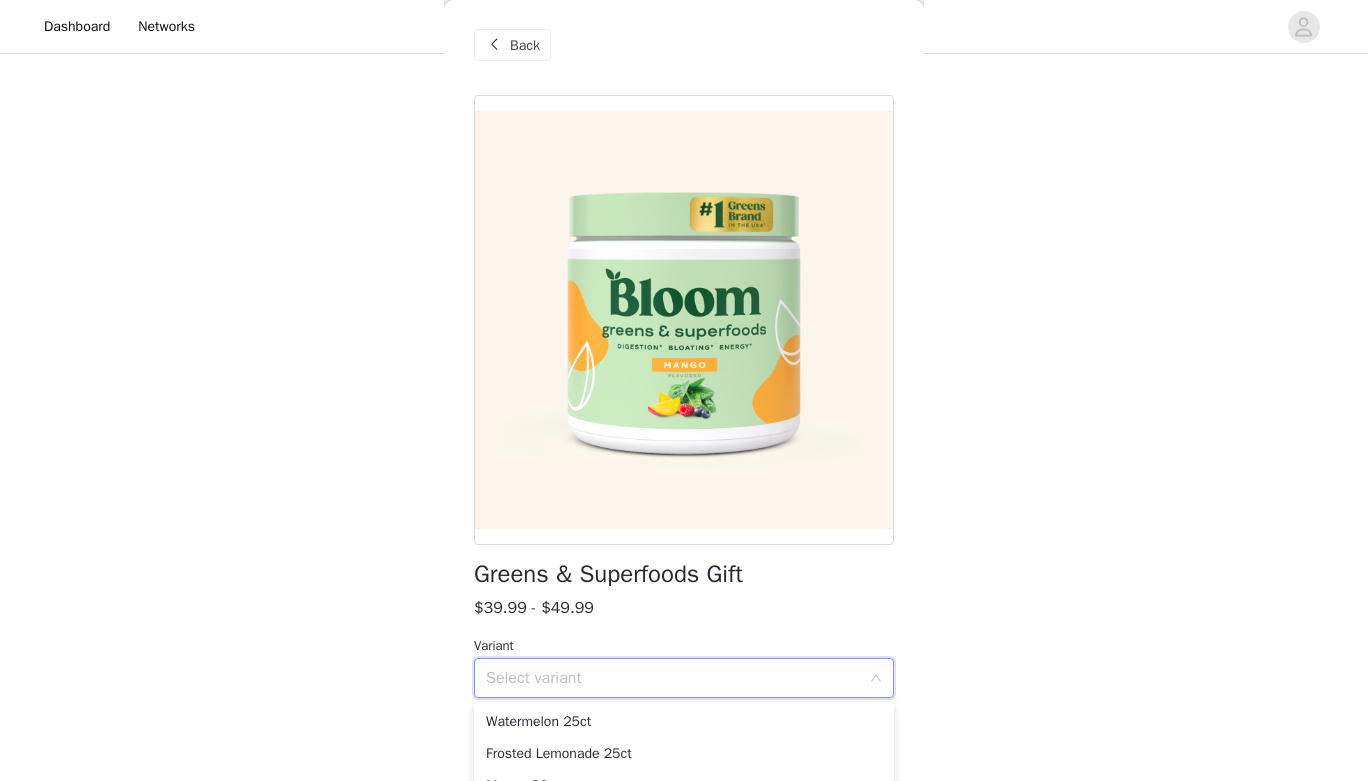 scroll, scrollTop: 450, scrollLeft: 0, axis: vertical 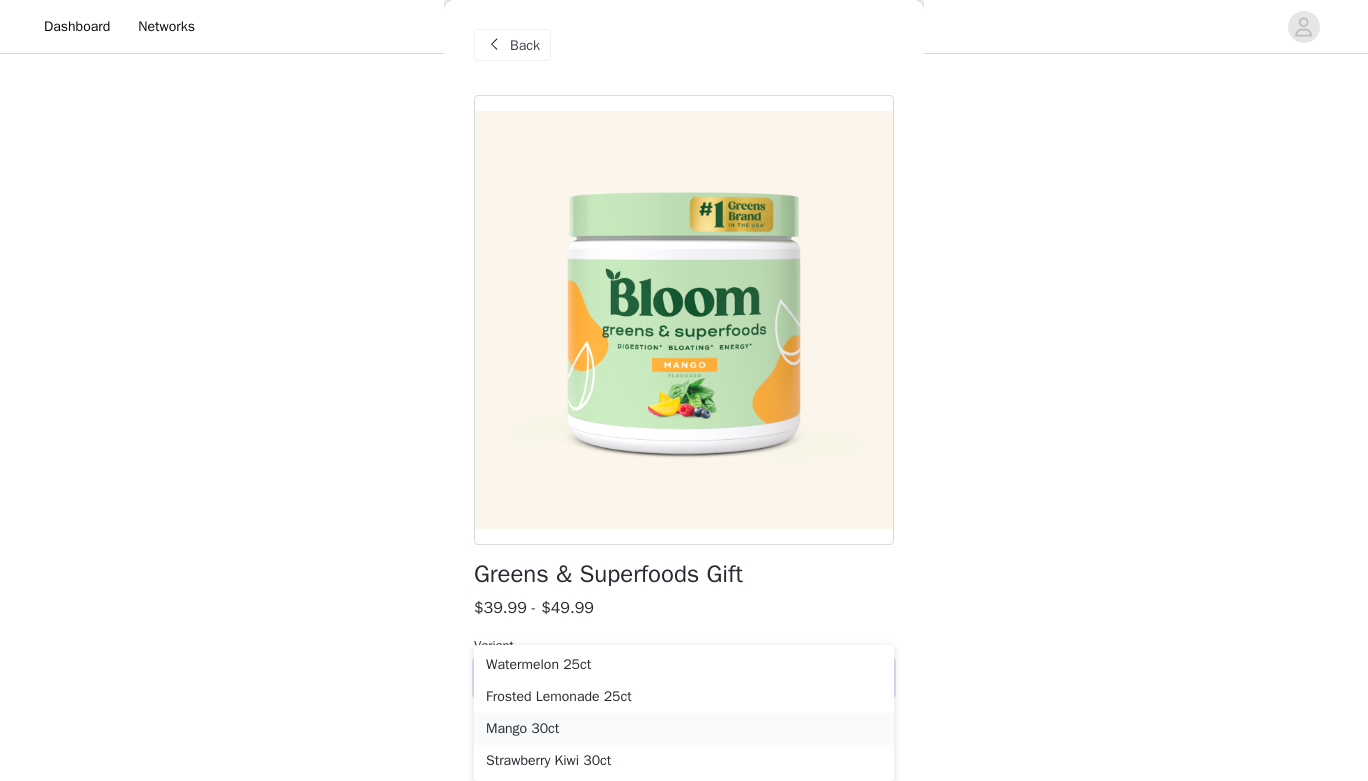 click on "Mango 30ct" at bounding box center [684, 729] 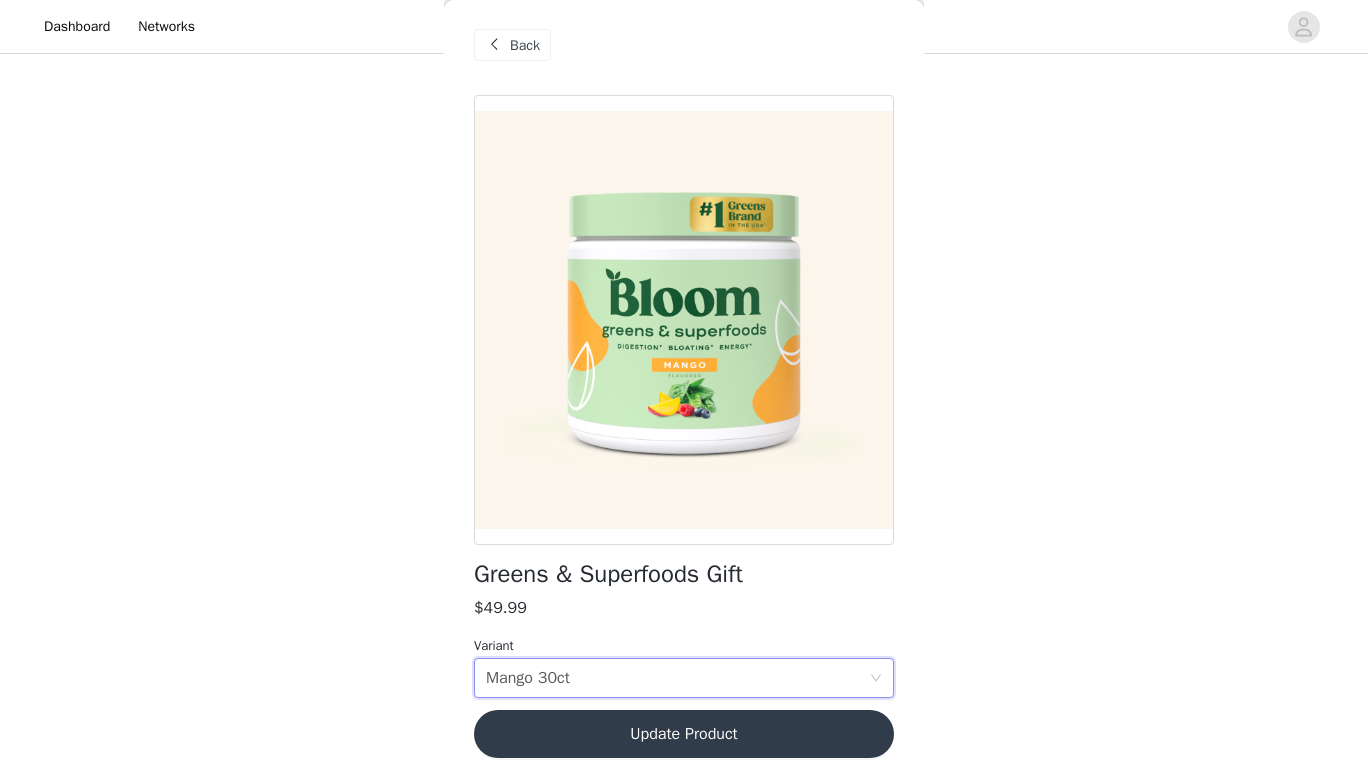 scroll, scrollTop: 393, scrollLeft: 0, axis: vertical 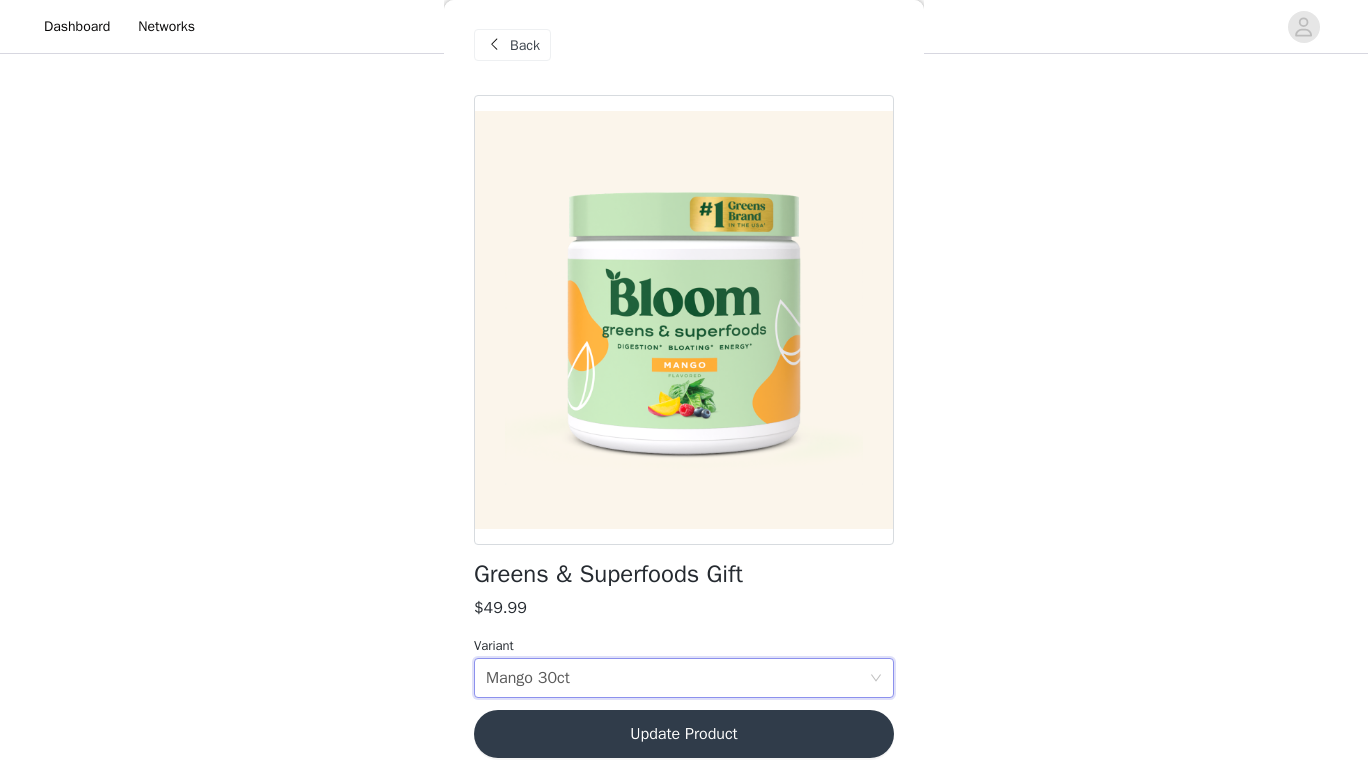 click on "Update Product" at bounding box center (684, 734) 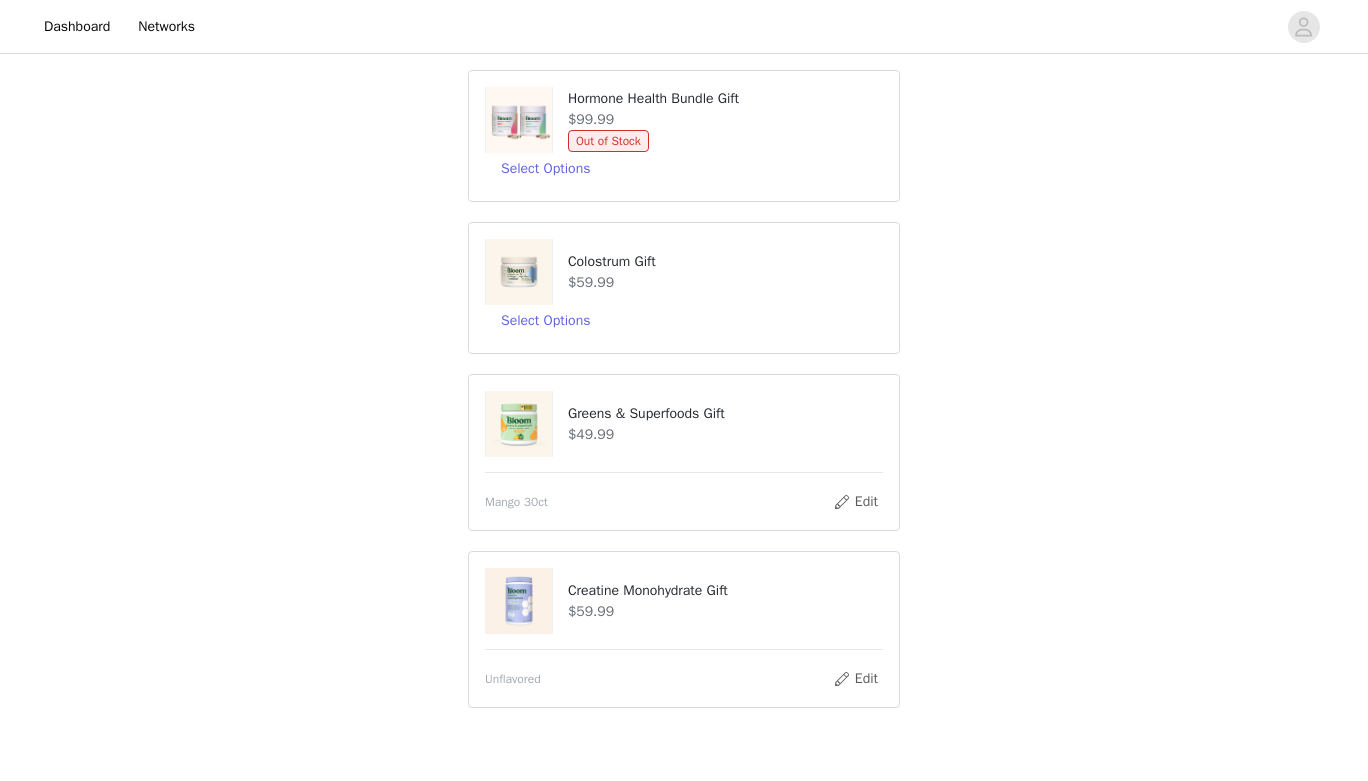 scroll, scrollTop: 282, scrollLeft: 0, axis: vertical 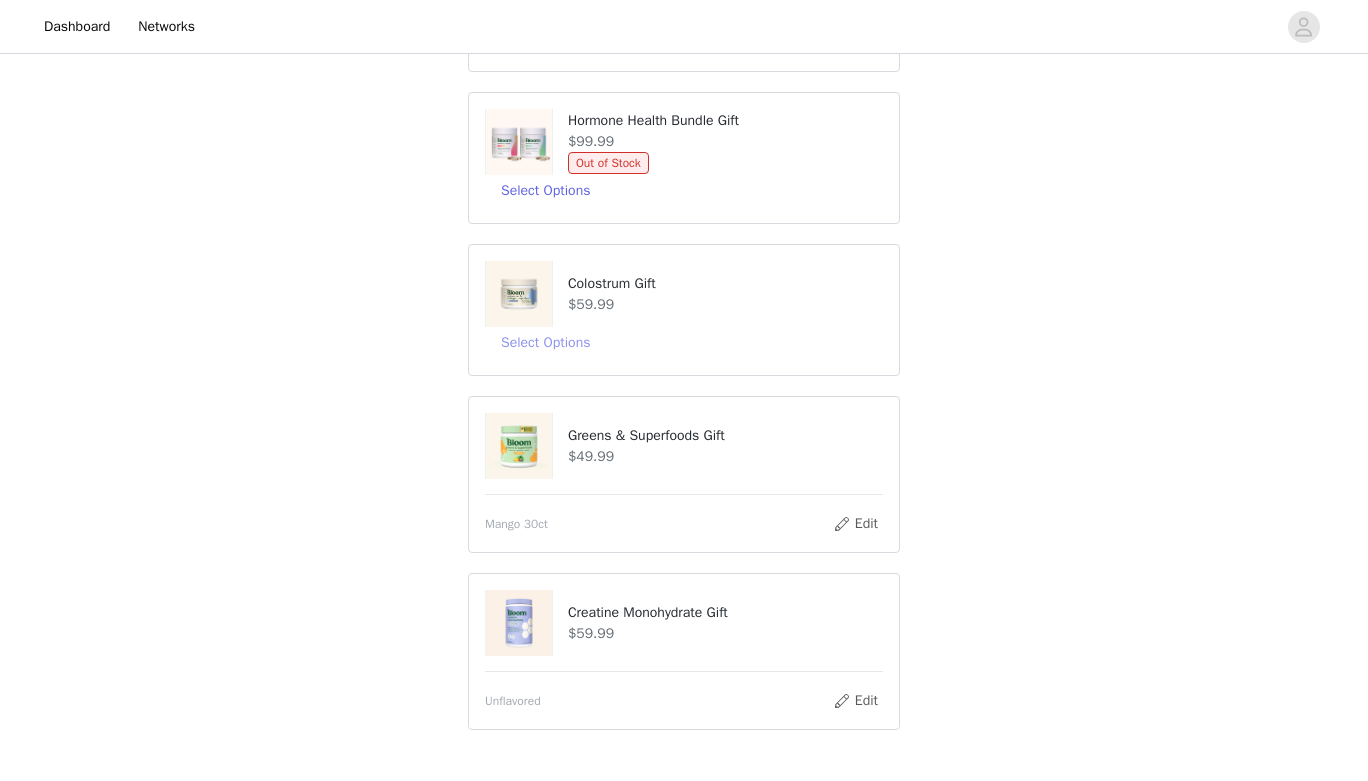 click on "Select Options" at bounding box center (545, 343) 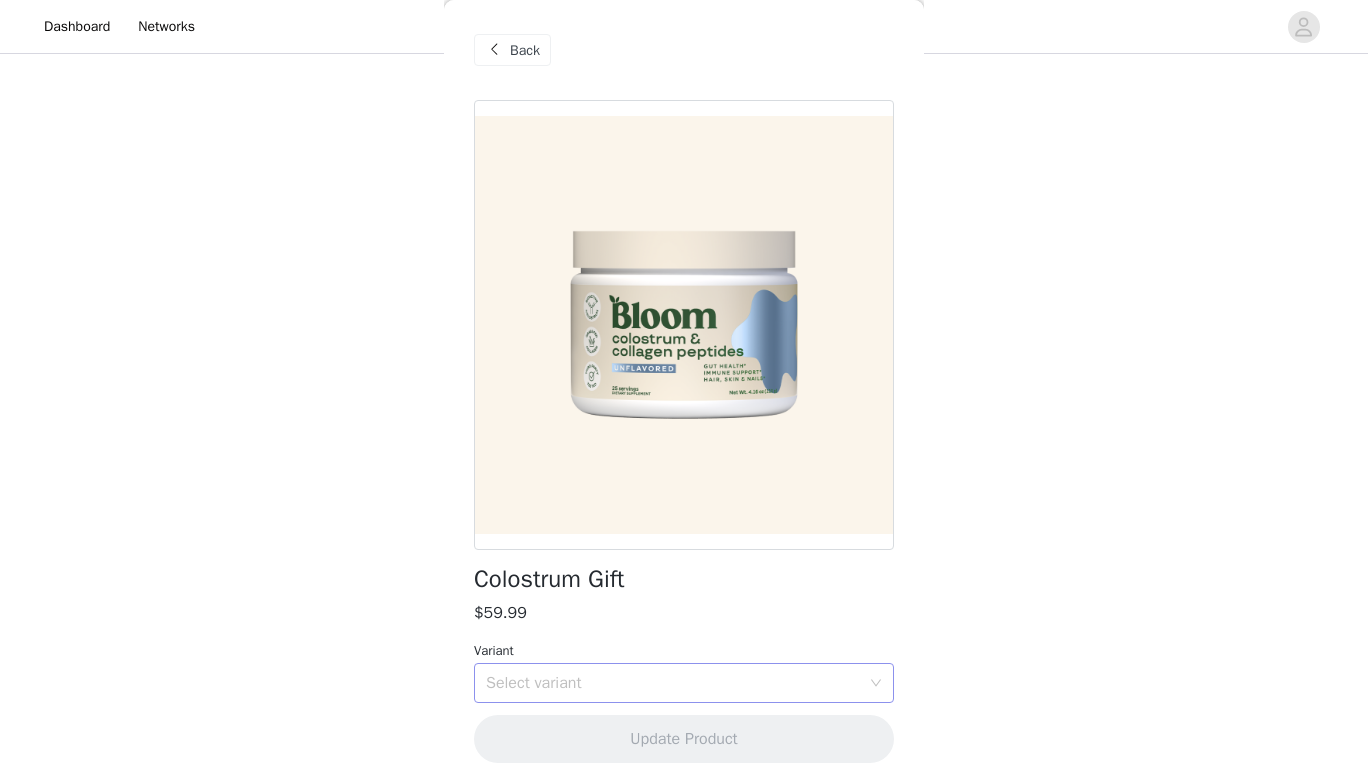 click on "Select variant" at bounding box center [673, 683] 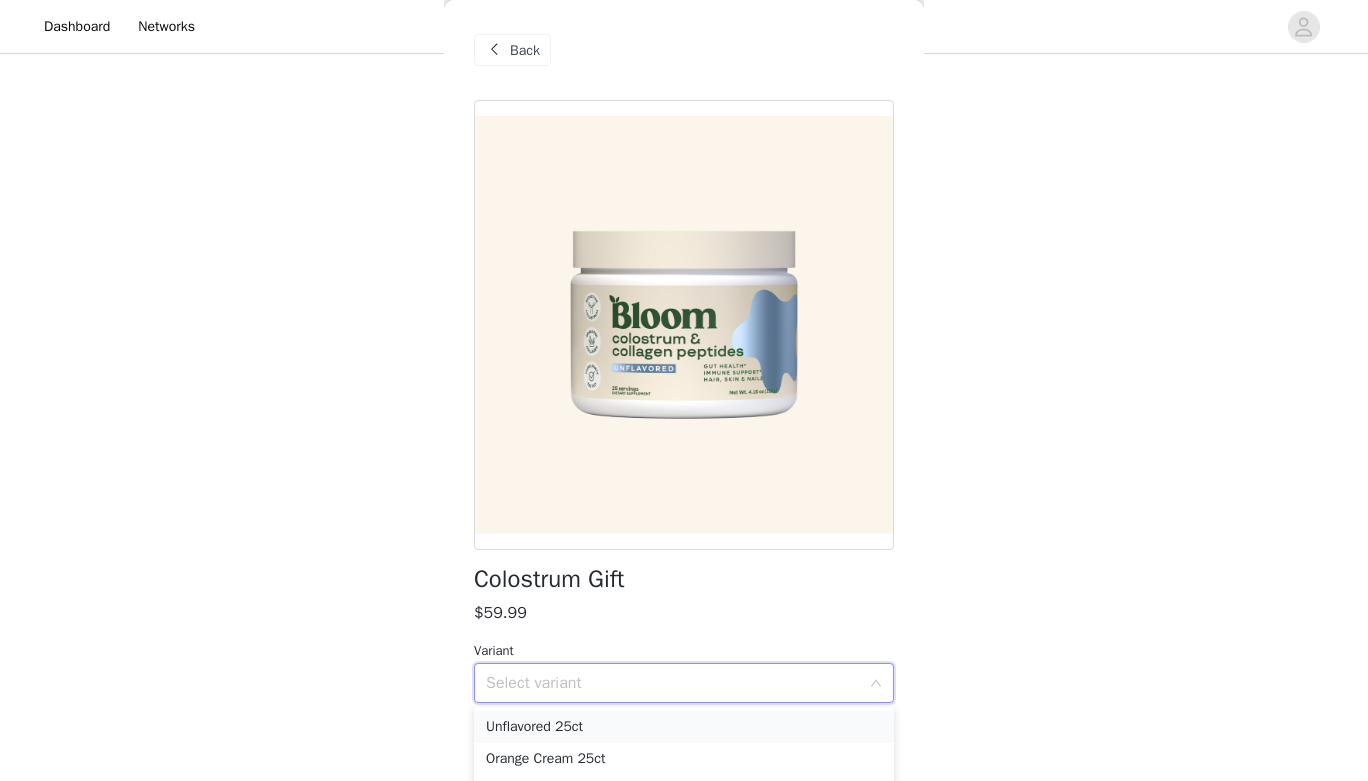 click on "Unflavored 25ct" at bounding box center [684, 727] 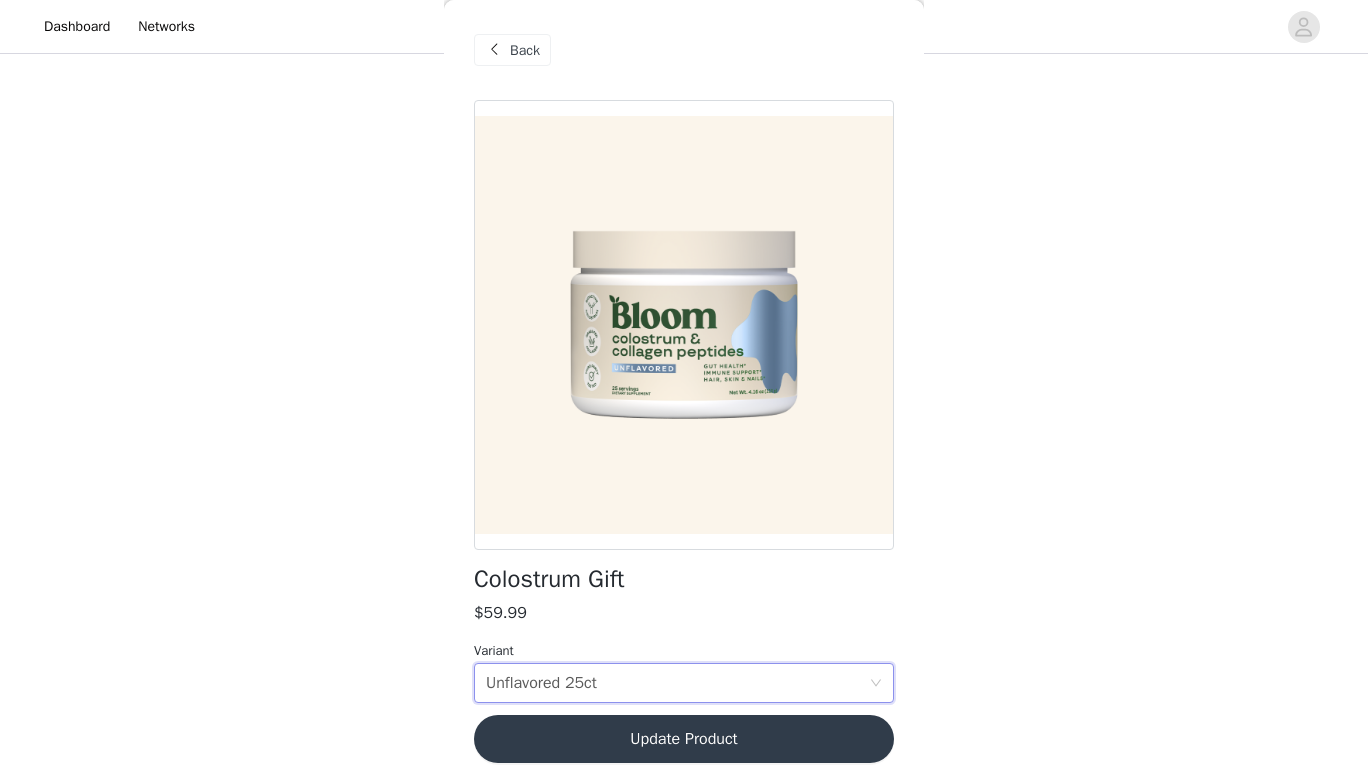 click on "Update Product" at bounding box center (684, 739) 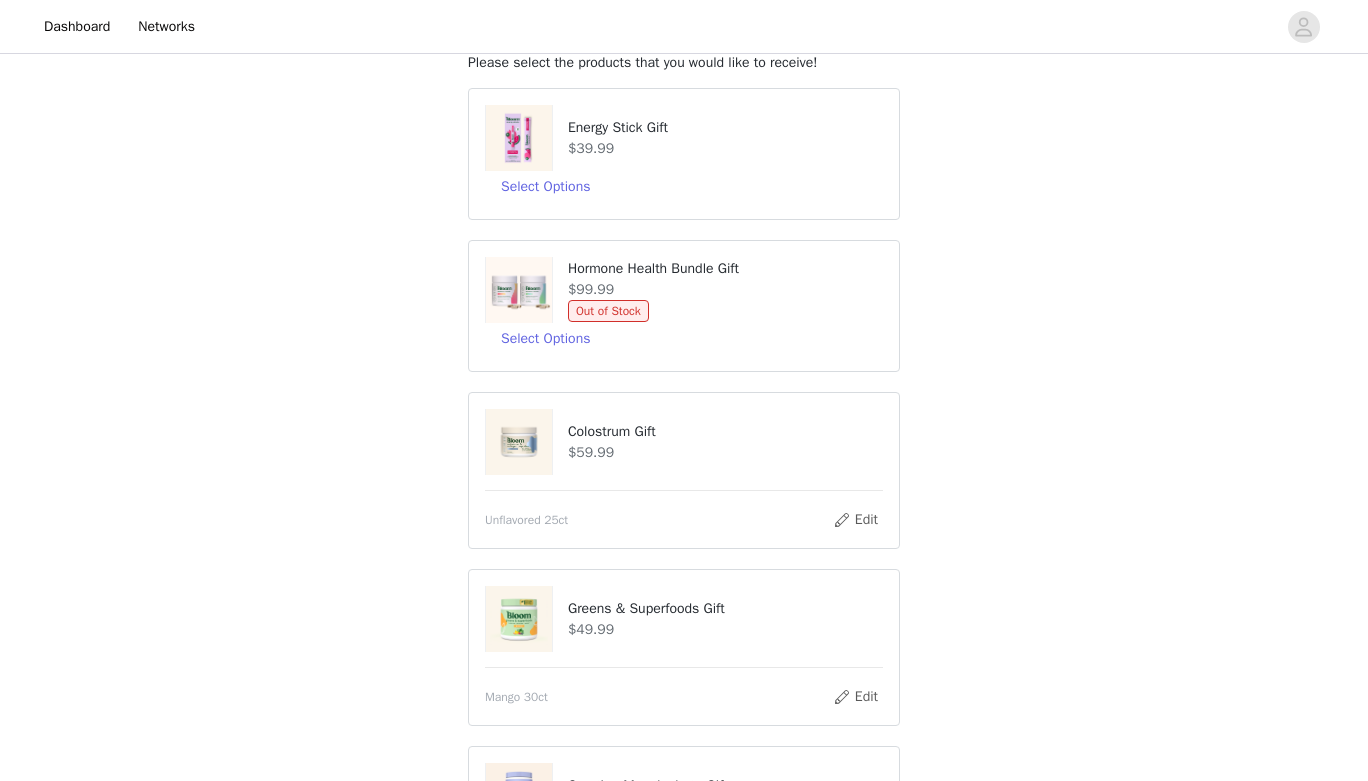 scroll, scrollTop: 128, scrollLeft: 0, axis: vertical 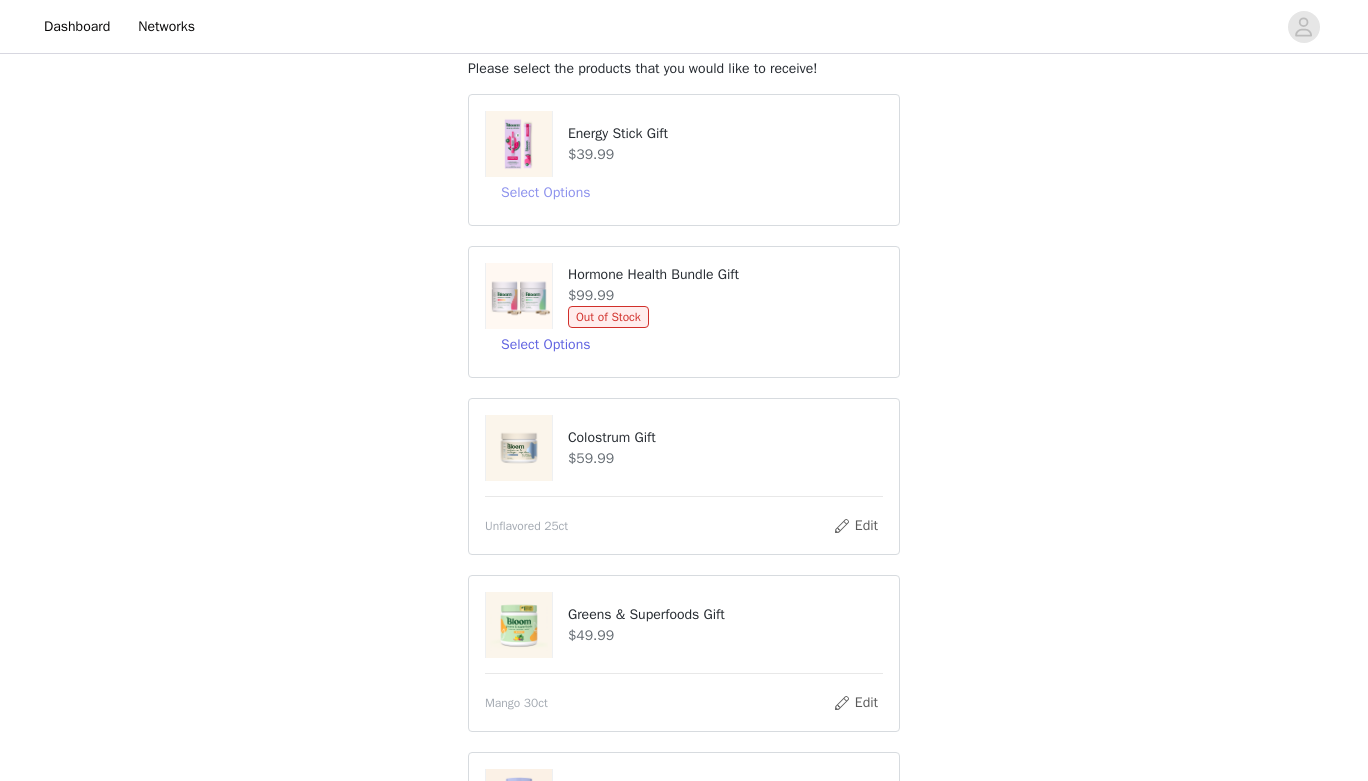 click on "Select Options" at bounding box center [545, 193] 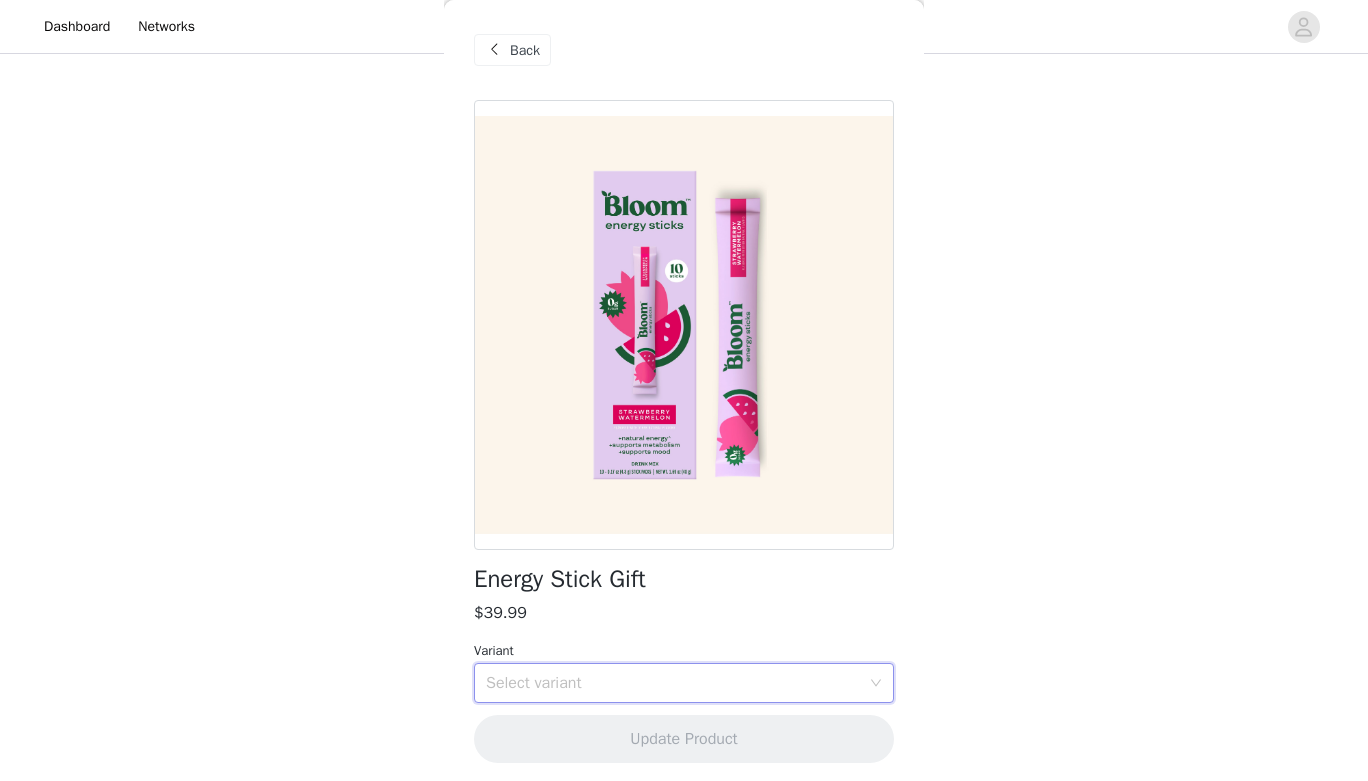 click on "Select variant" at bounding box center (677, 683) 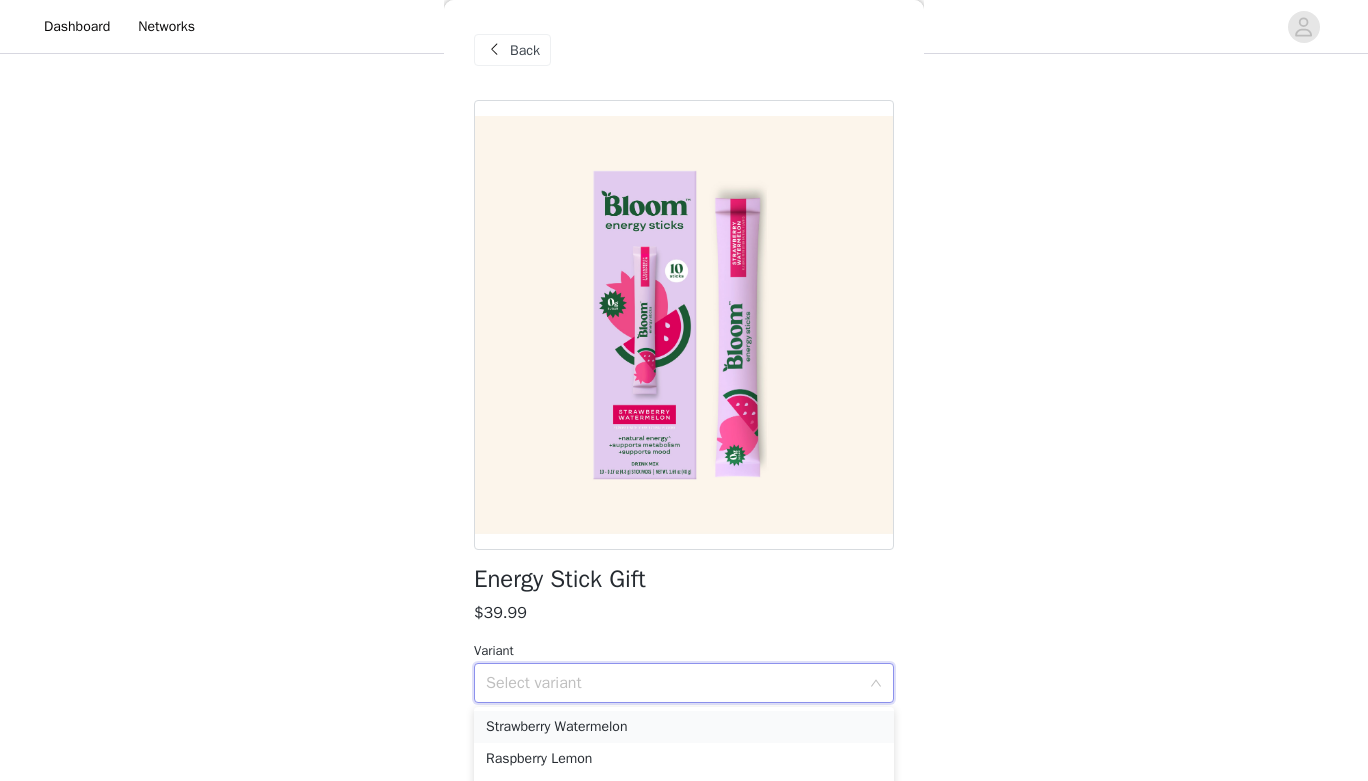 click on "Strawberry Watermelon" at bounding box center (684, 727) 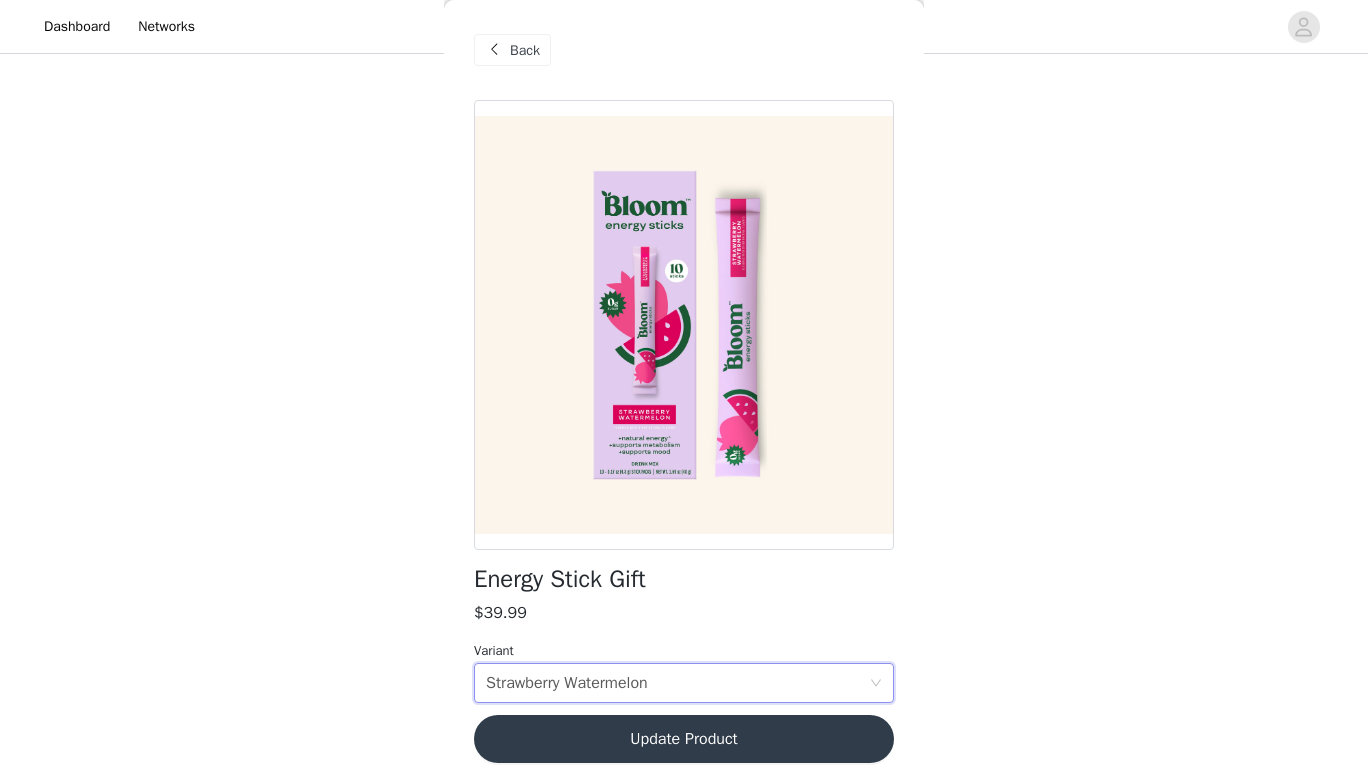 scroll, scrollTop: 5, scrollLeft: 0, axis: vertical 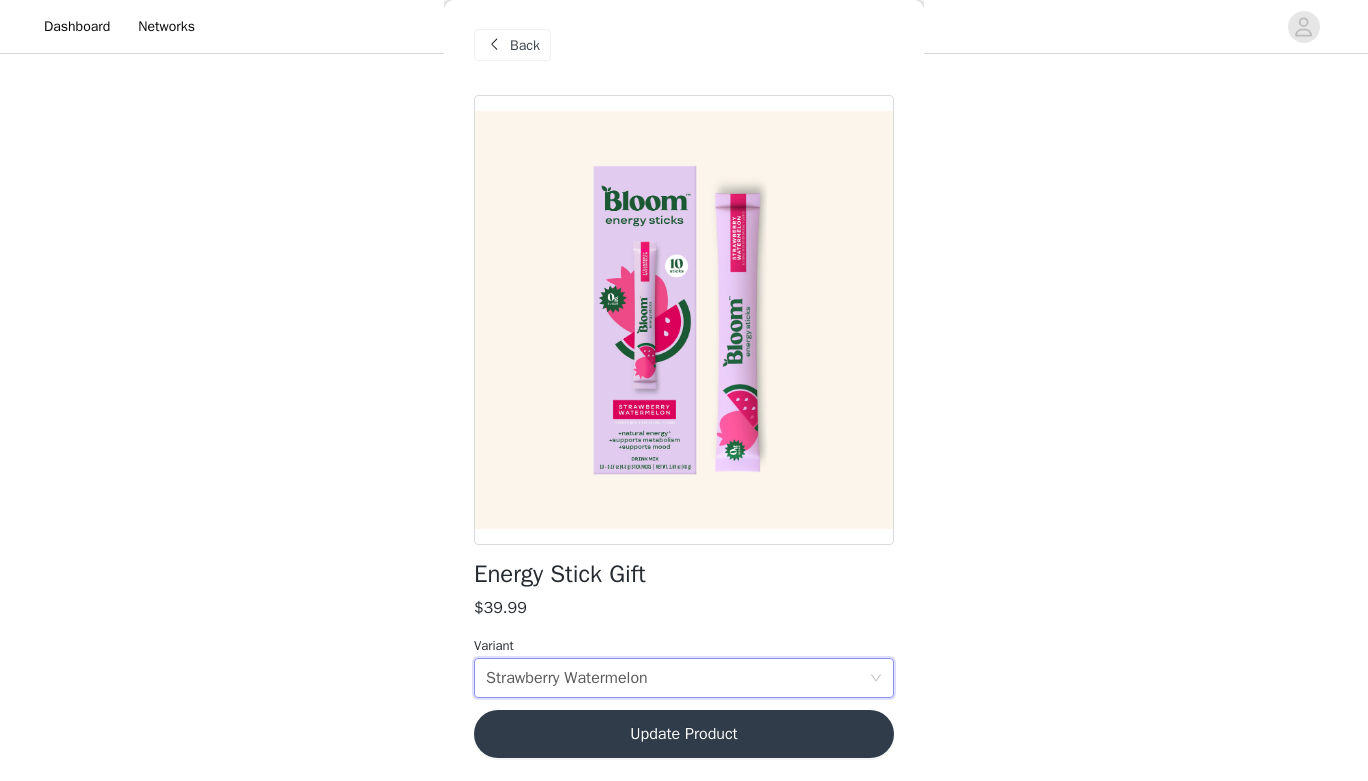click on "Update Product" at bounding box center [684, 734] 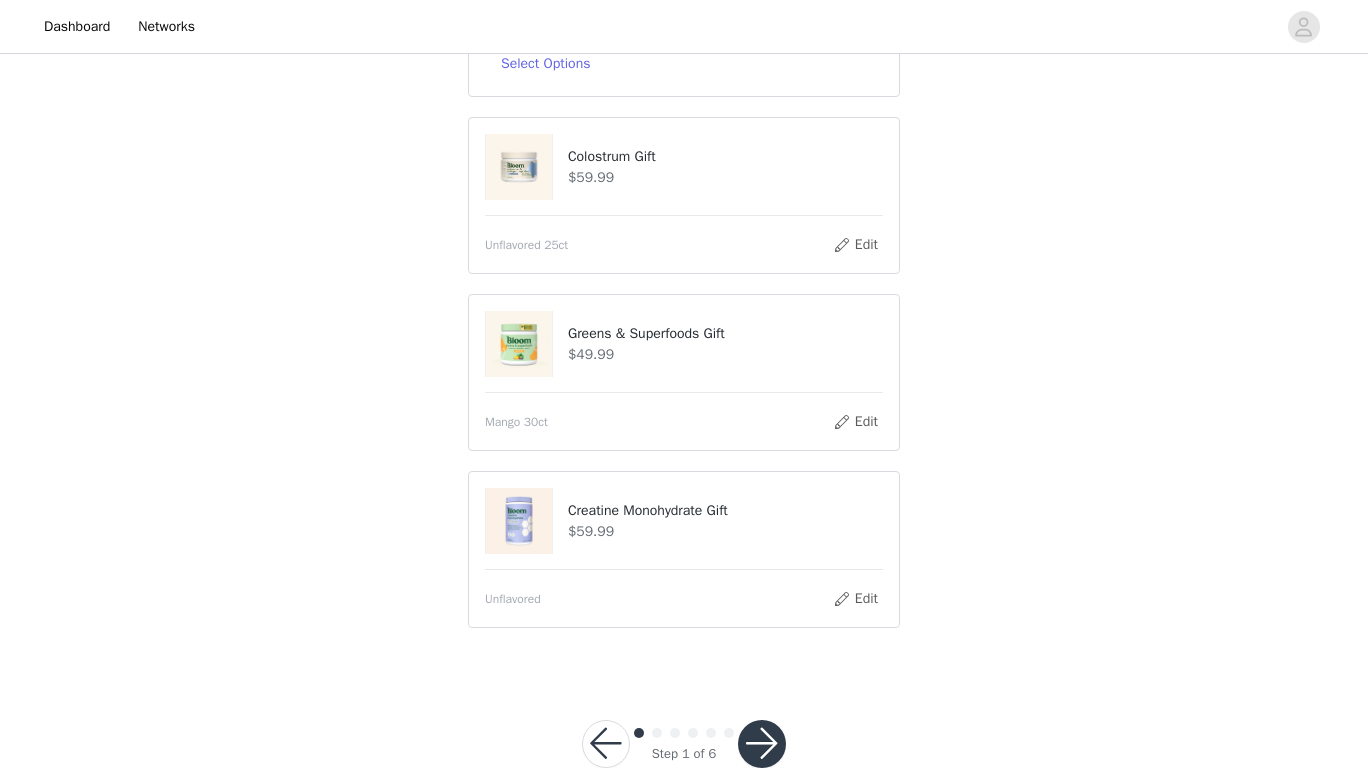 scroll, scrollTop: 468, scrollLeft: 0, axis: vertical 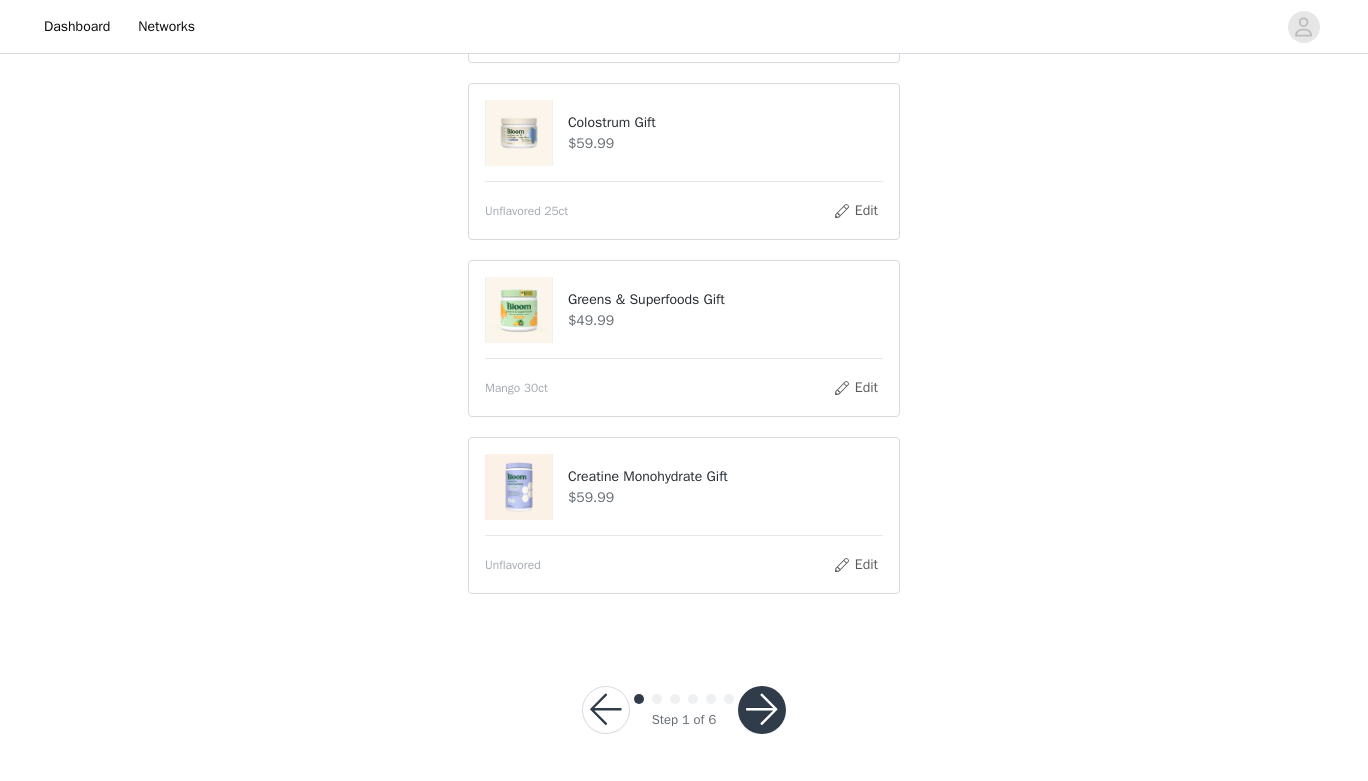 click at bounding box center [762, 710] 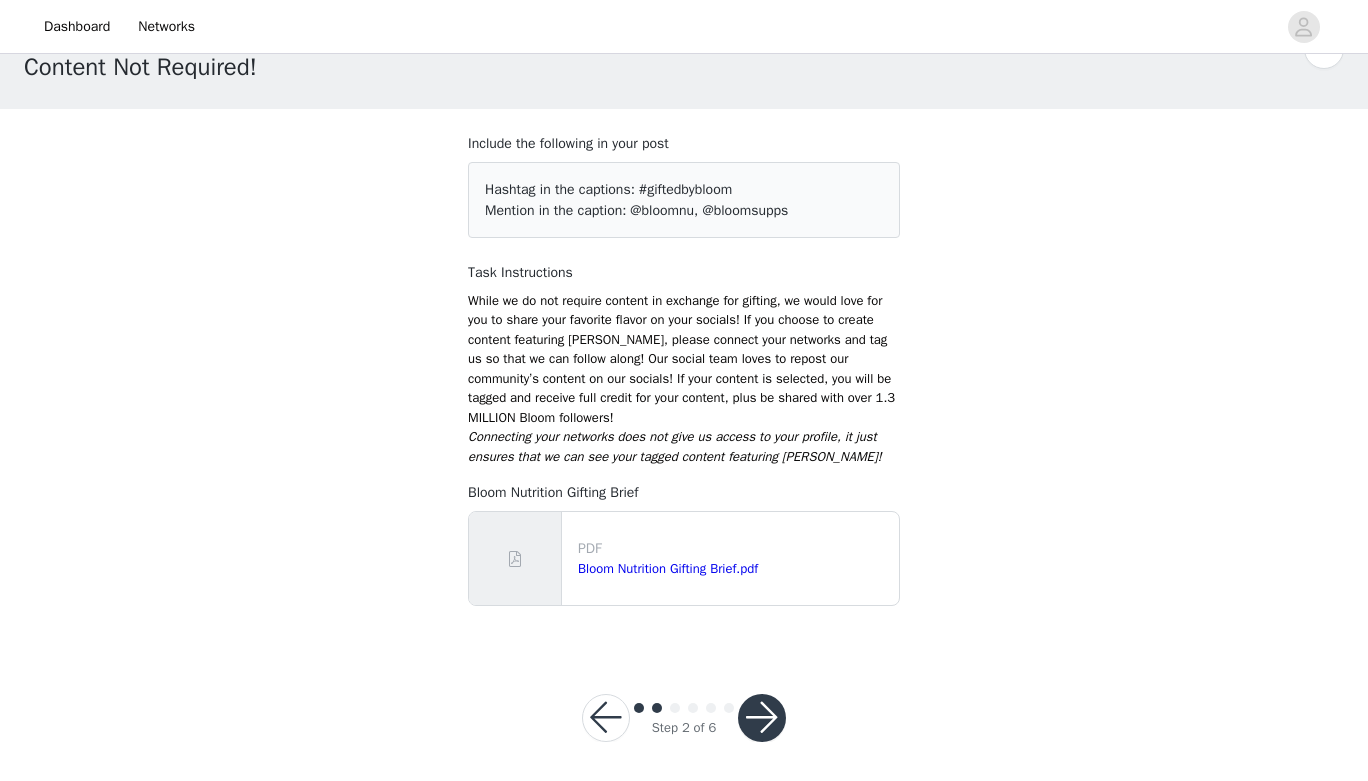 scroll, scrollTop: 62, scrollLeft: 0, axis: vertical 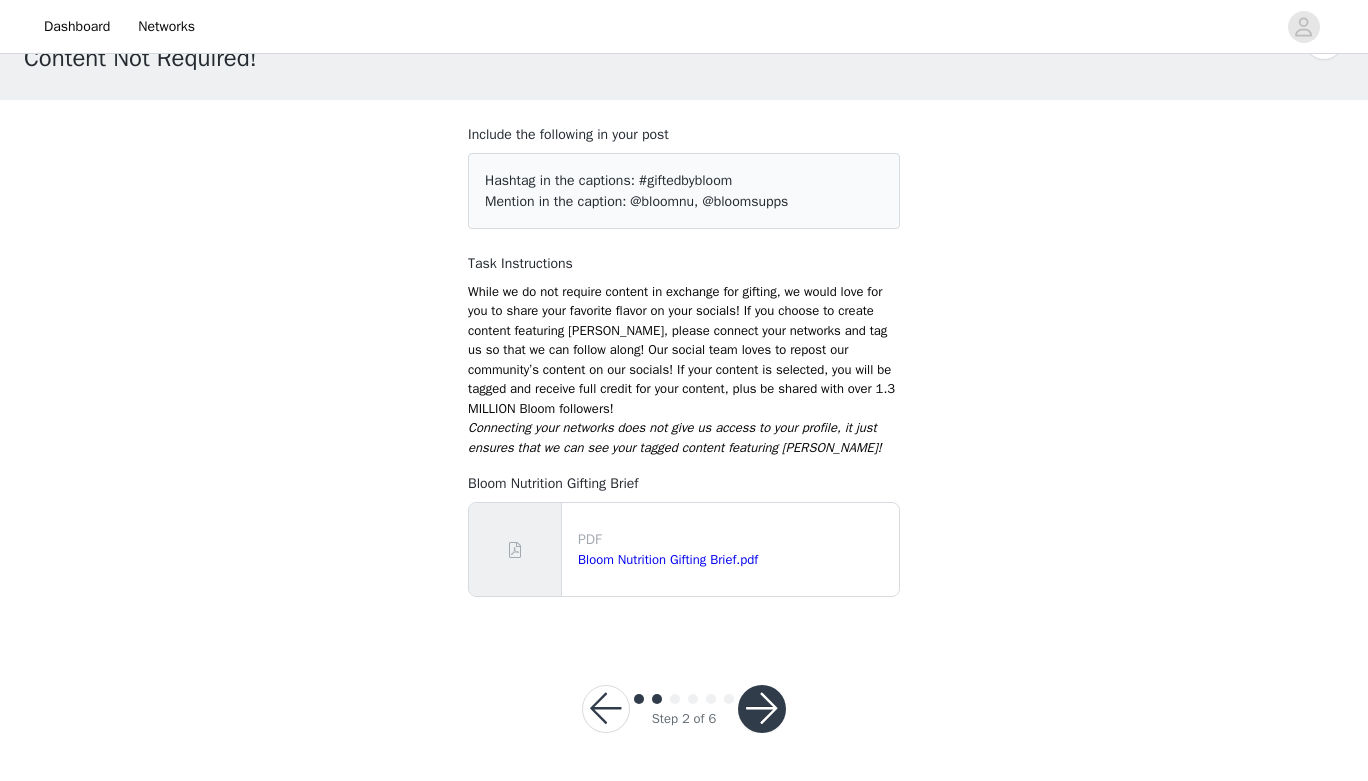 click at bounding box center (762, 709) 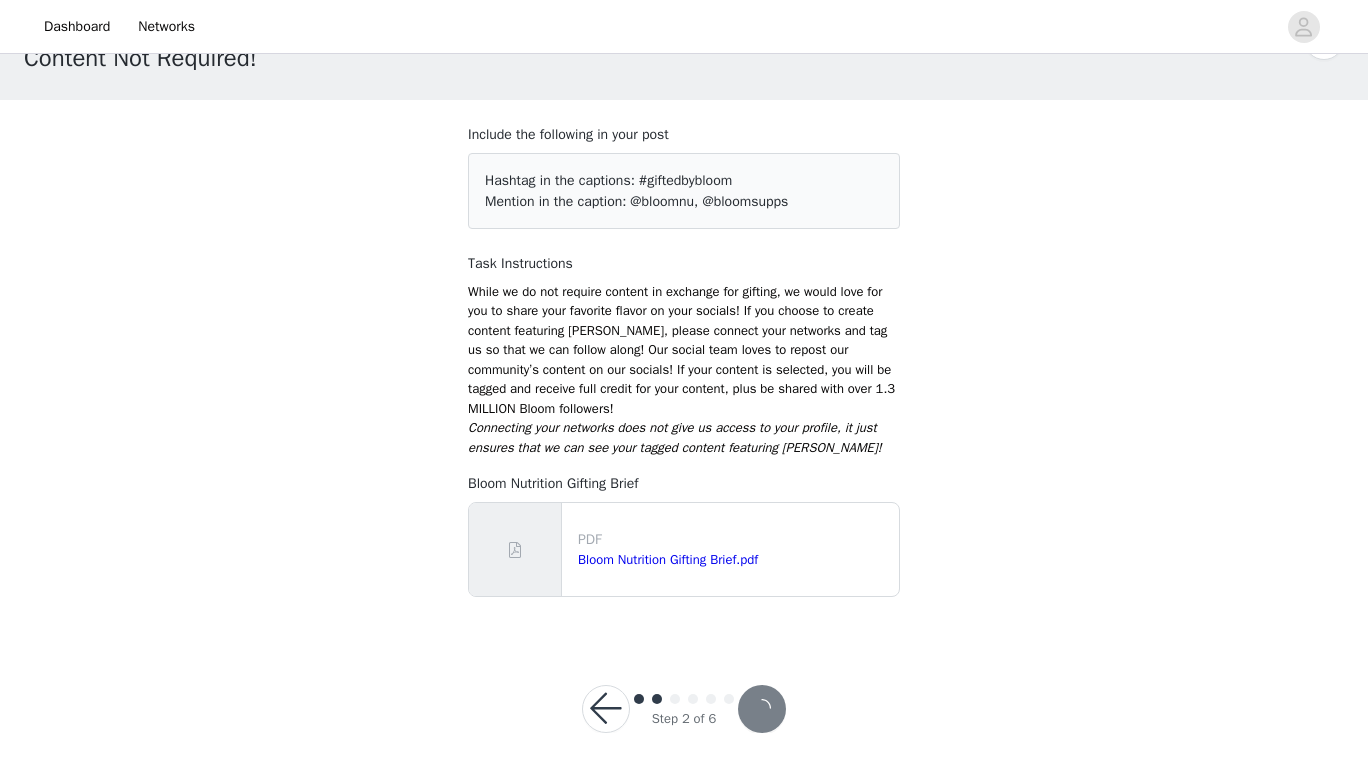 scroll, scrollTop: 0, scrollLeft: 0, axis: both 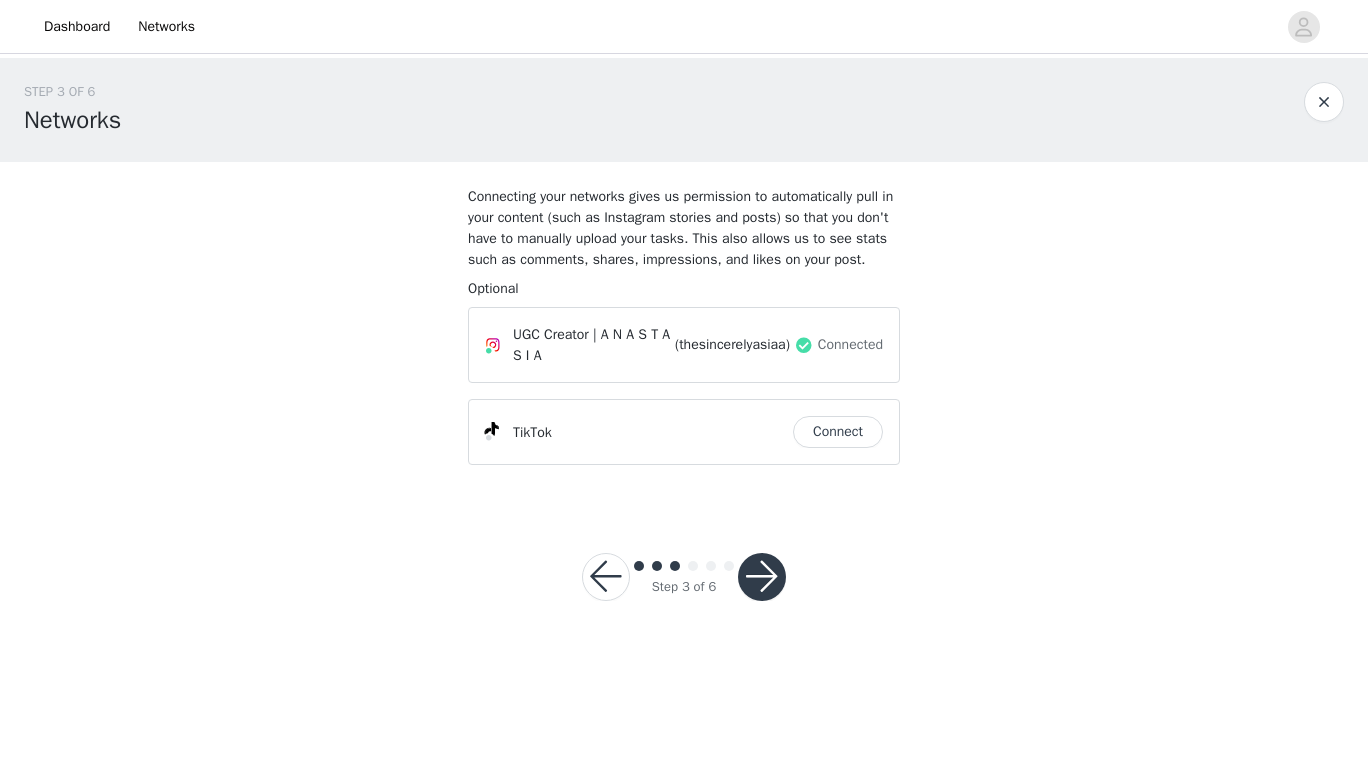 click on "Step 3 of 6" at bounding box center [684, 577] 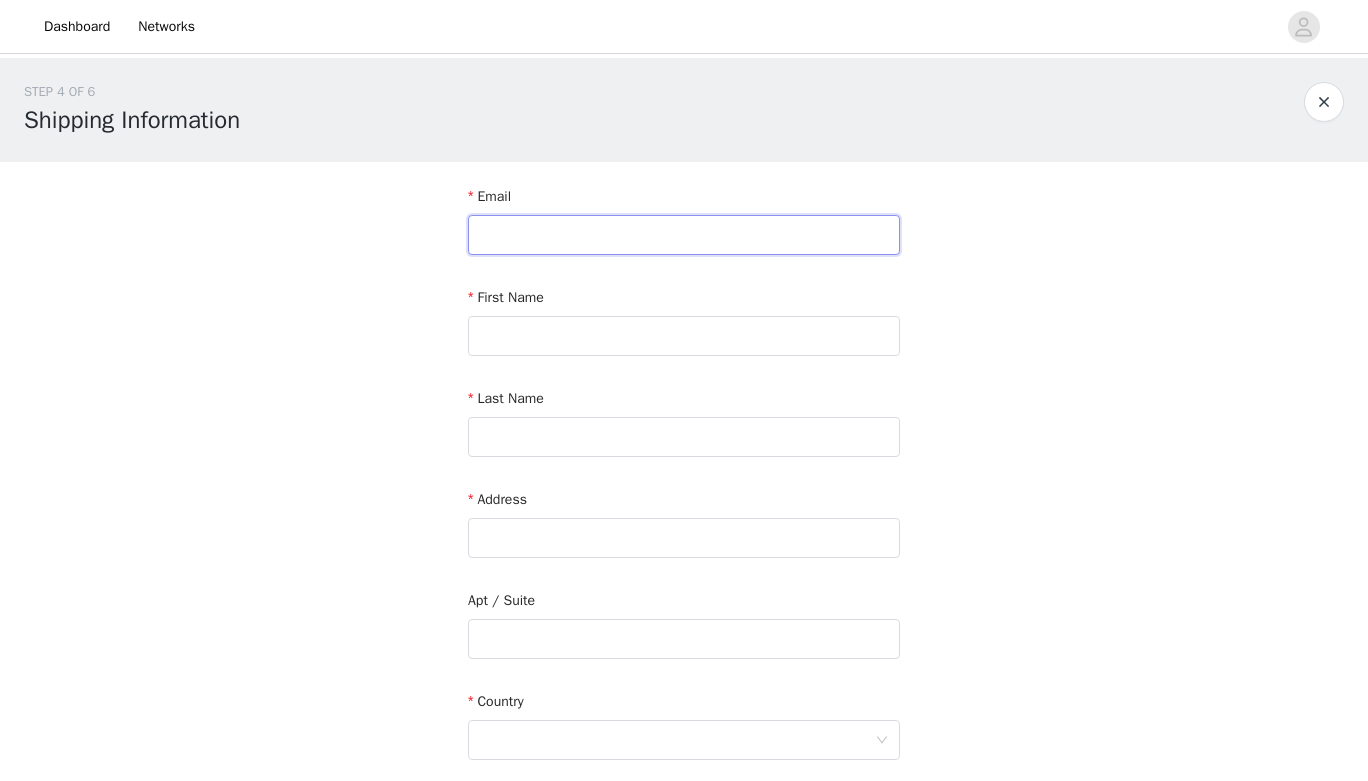 click at bounding box center (684, 235) 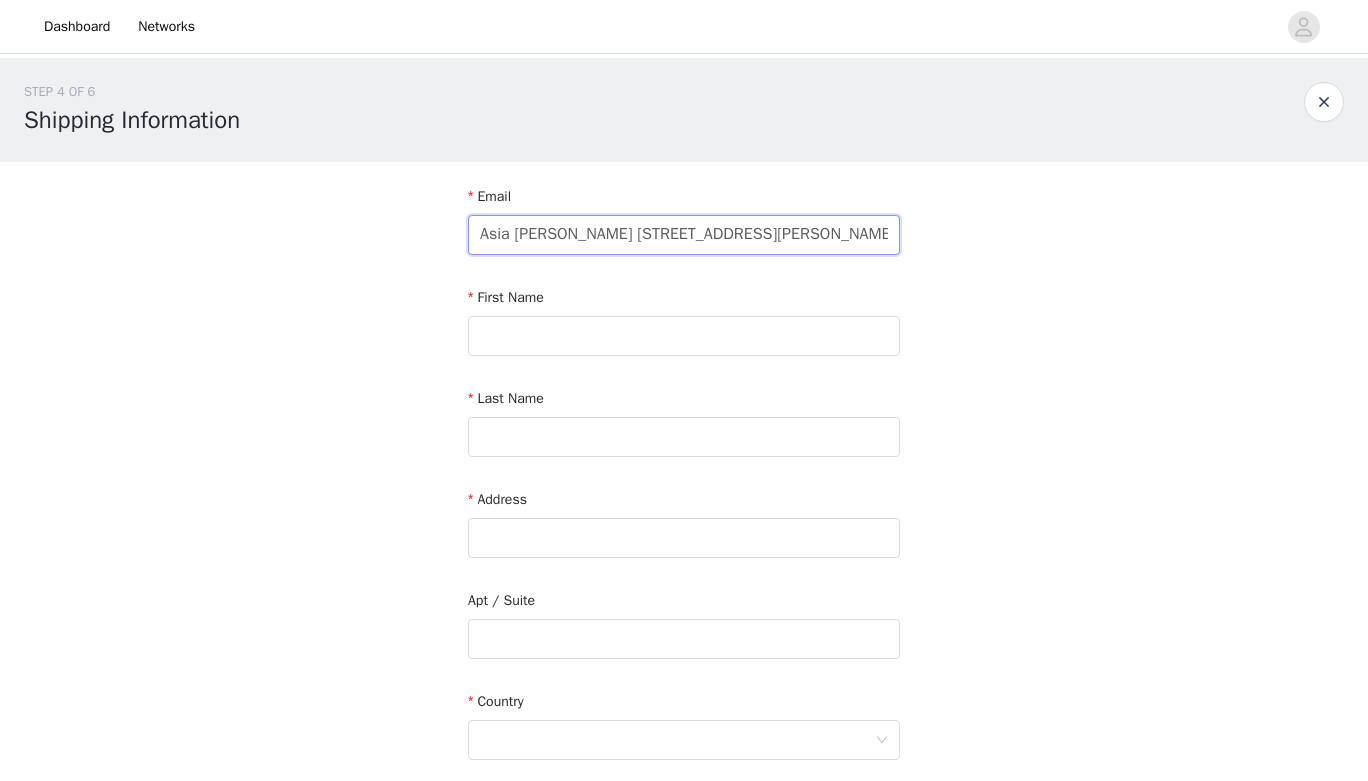 scroll, scrollTop: 0, scrollLeft: 73, axis: horizontal 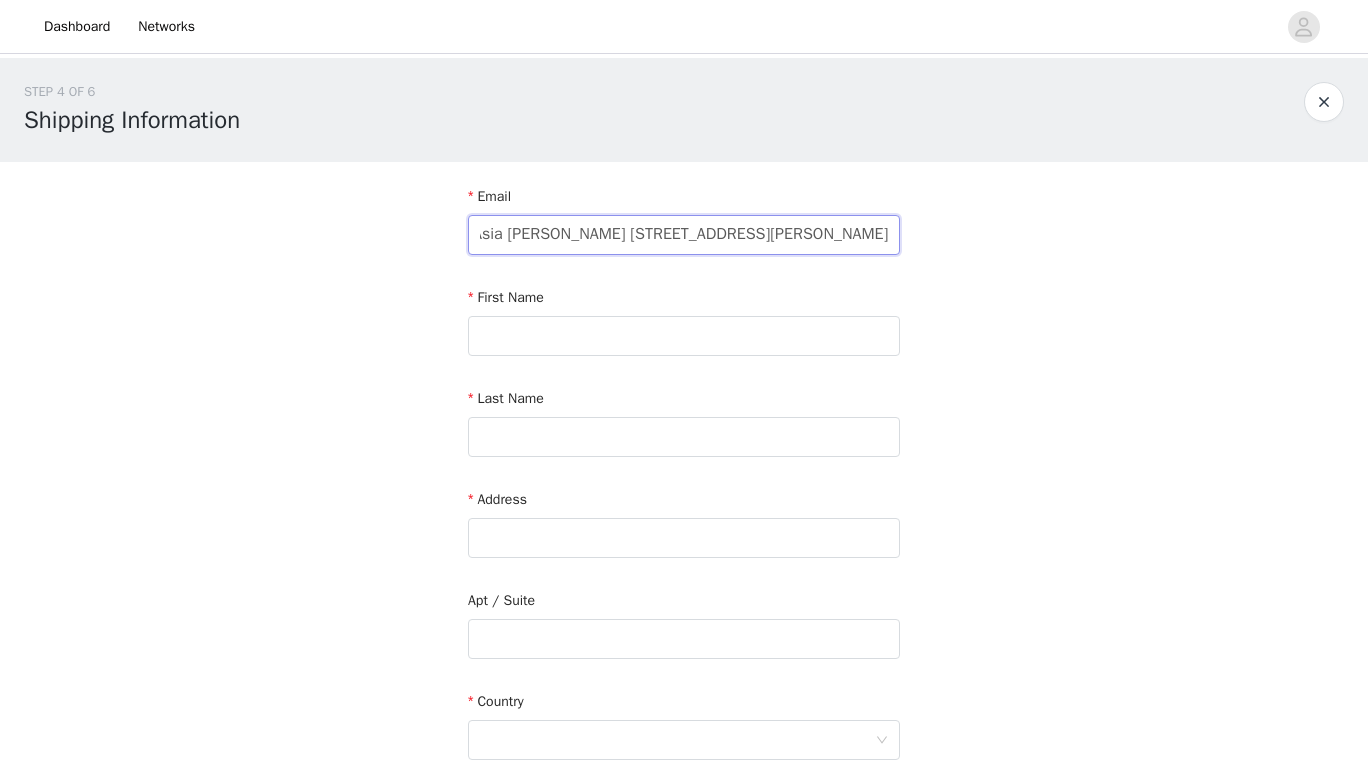 drag, startPoint x: 480, startPoint y: 240, endPoint x: 959, endPoint y: 237, distance: 479.0094 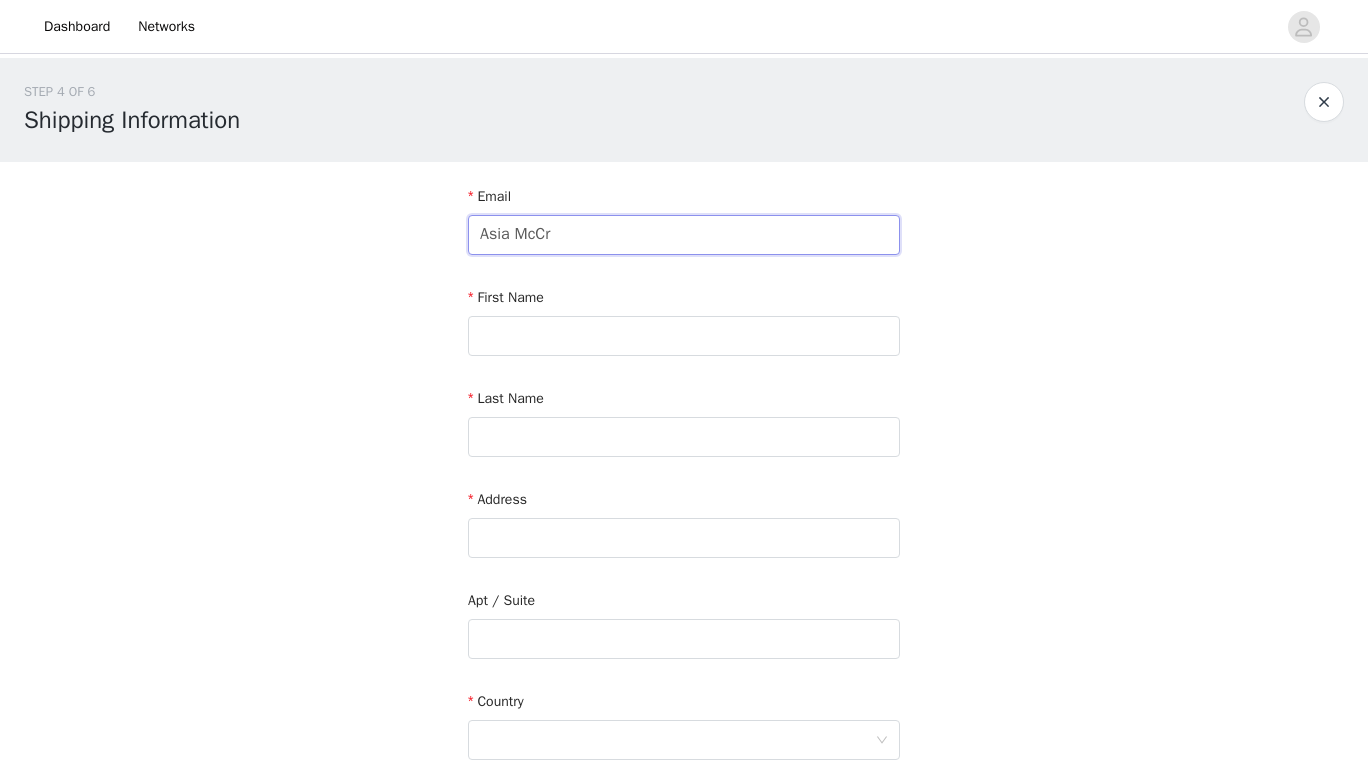 scroll, scrollTop: 0, scrollLeft: 0, axis: both 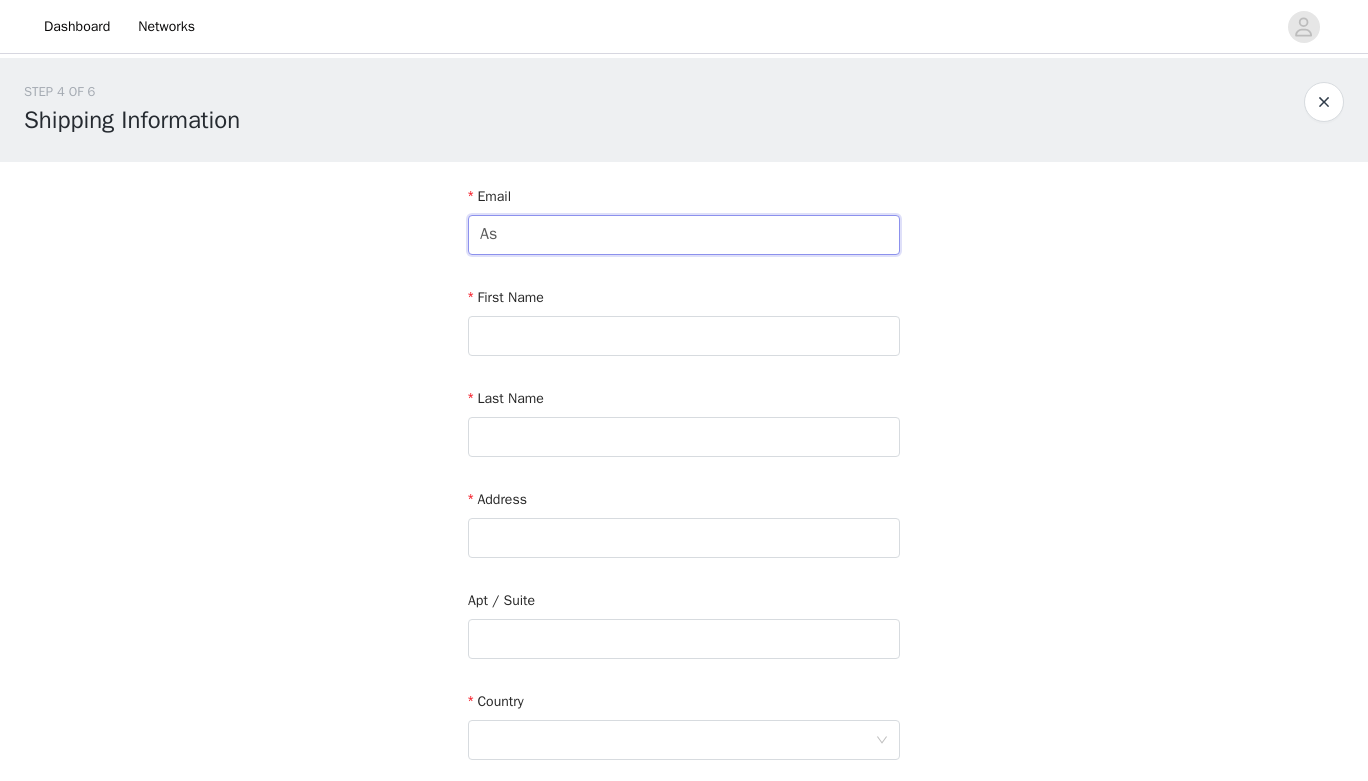 type on "A" 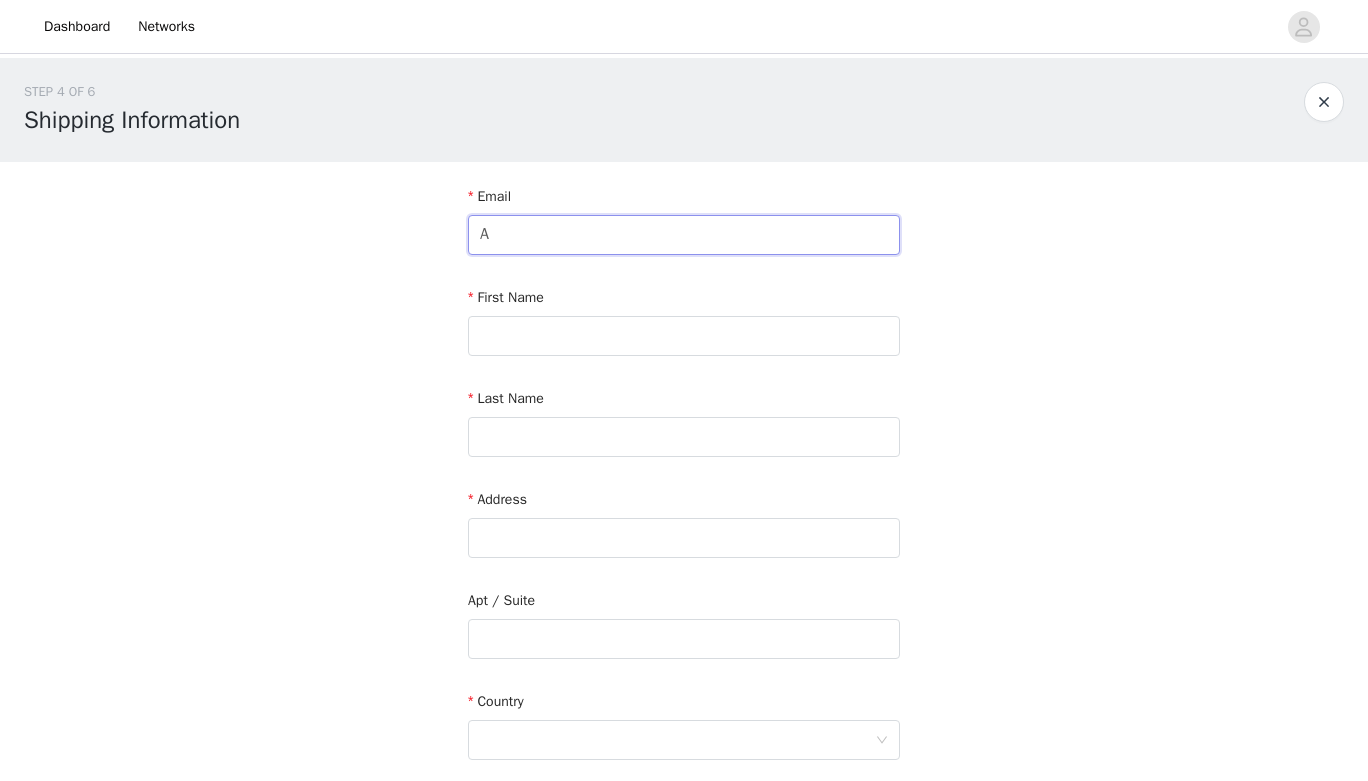 type 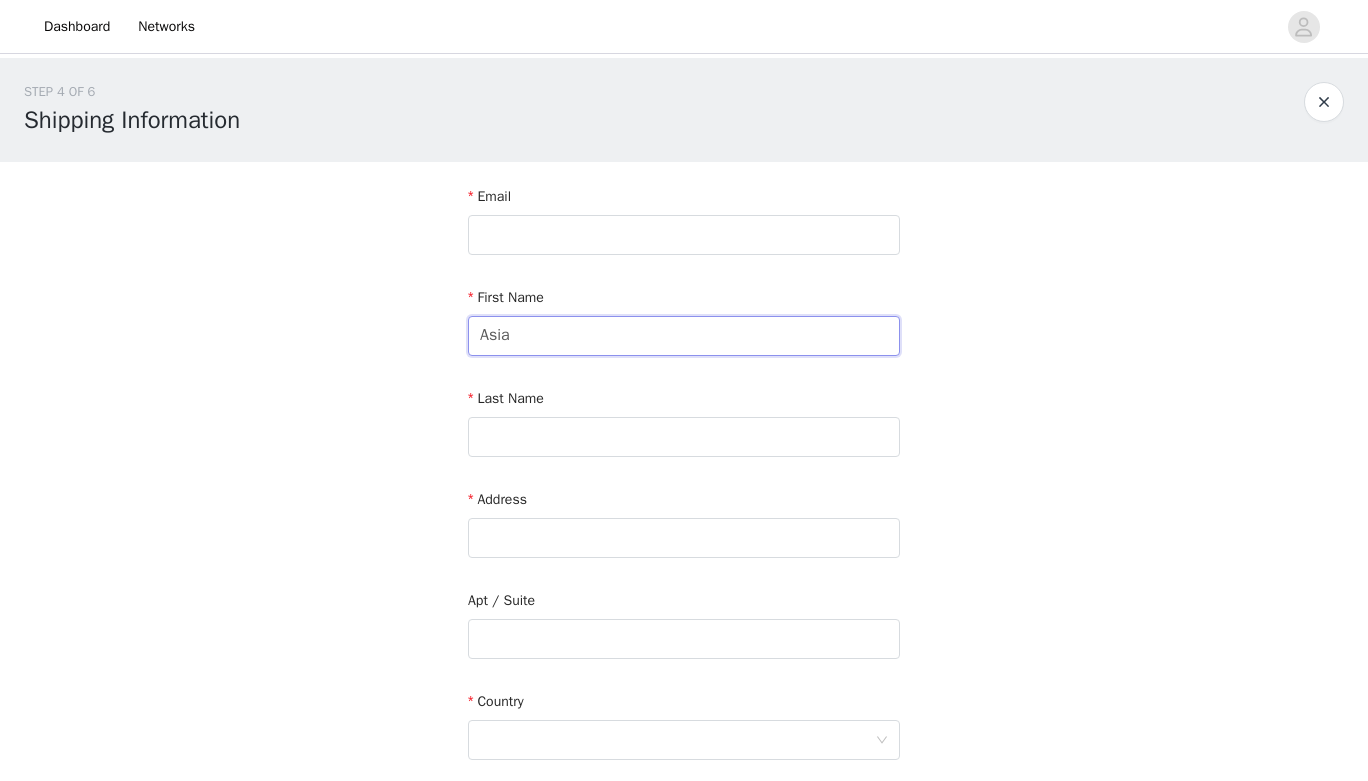 type on "Asia" 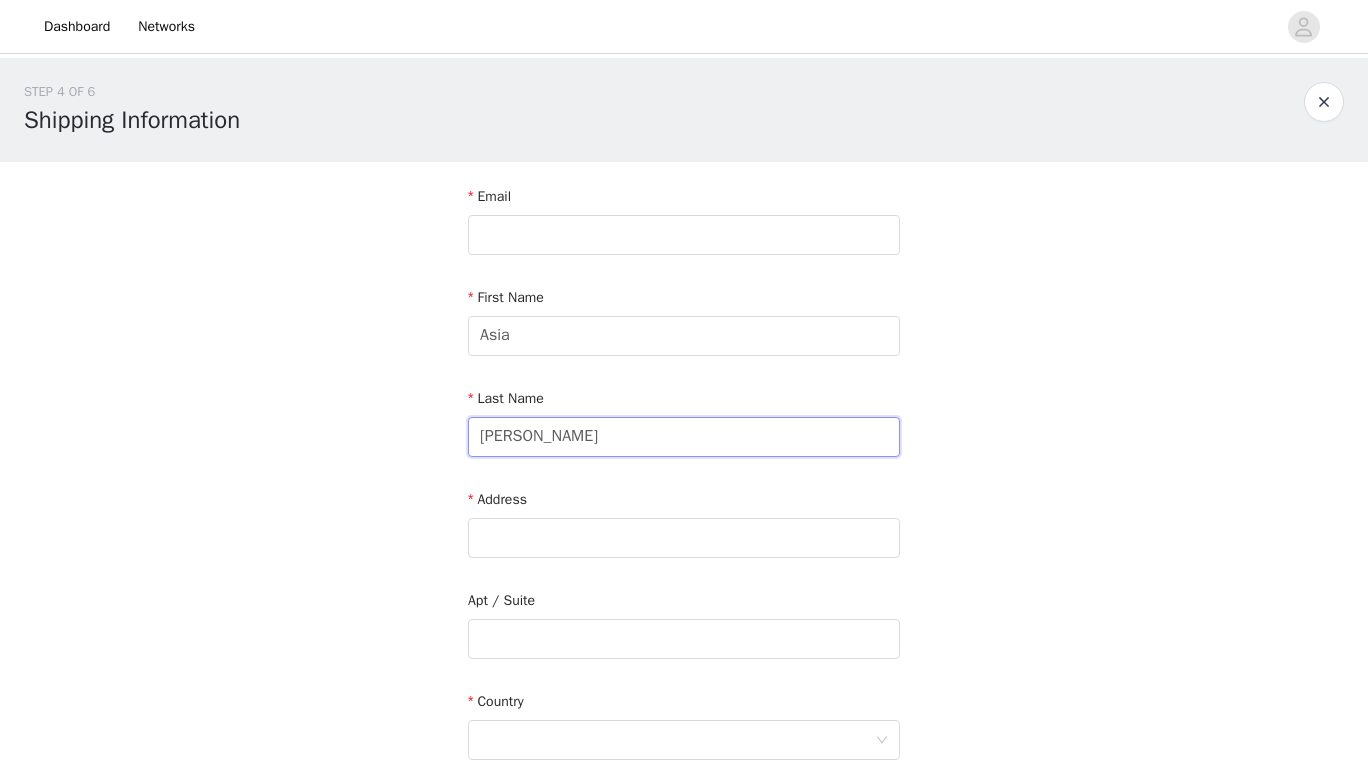 type on "[PERSON_NAME]" 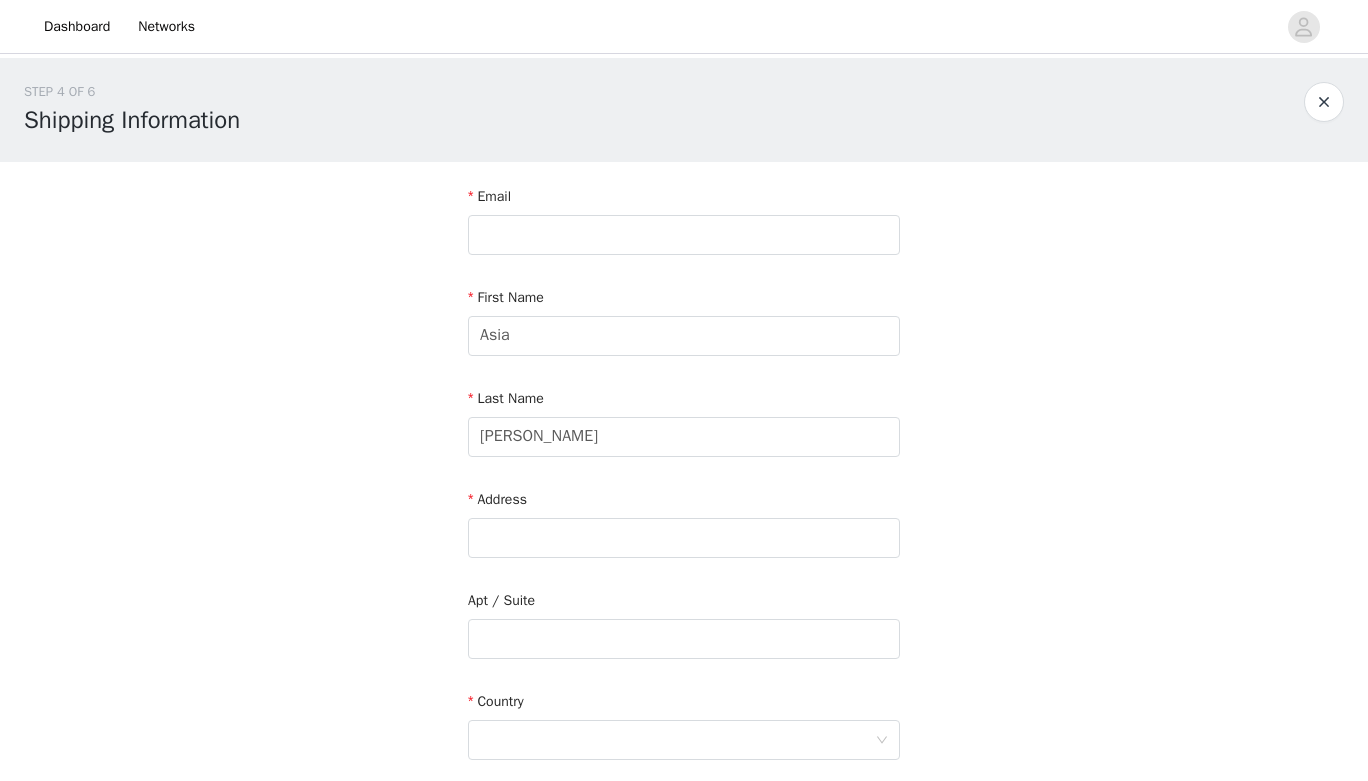 click on "Email" at bounding box center (684, 224) 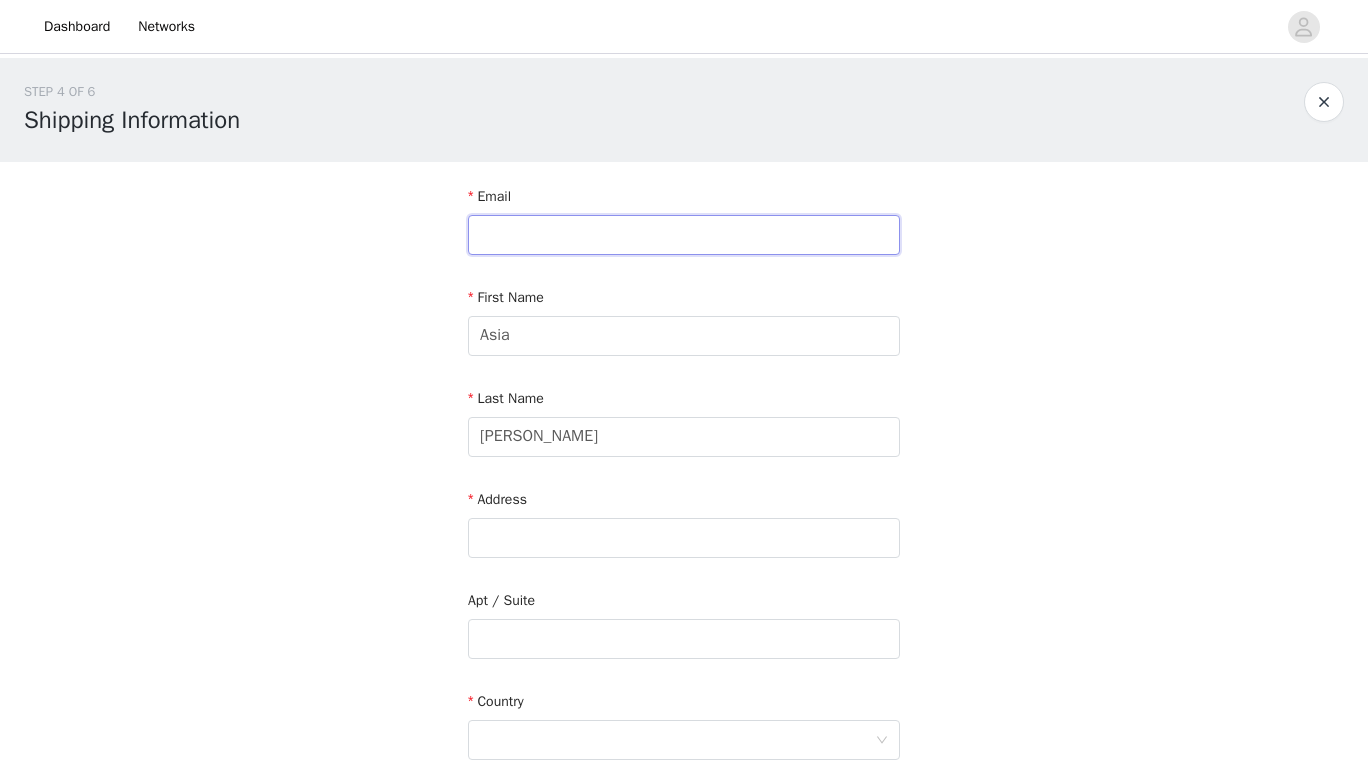 click at bounding box center (684, 235) 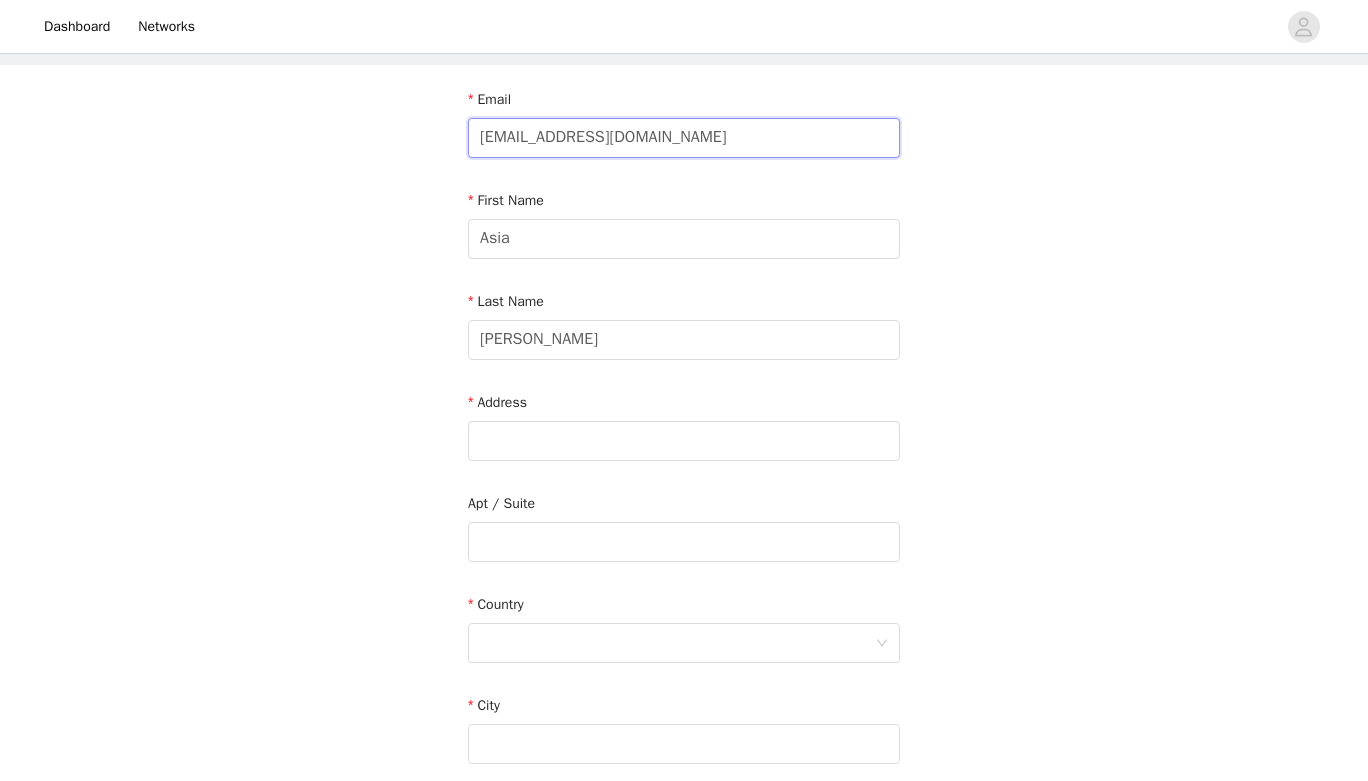 scroll, scrollTop: 115, scrollLeft: 0, axis: vertical 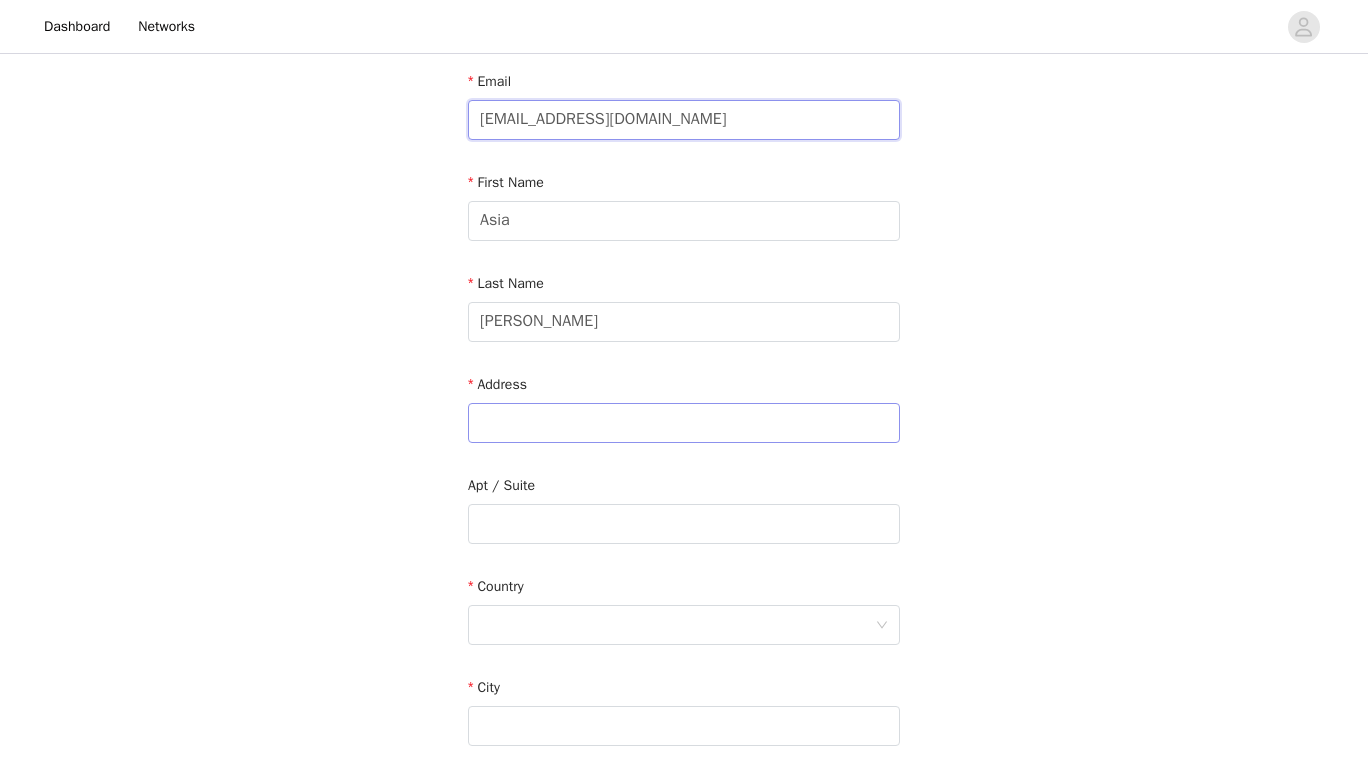 type on "[EMAIL_ADDRESS][DOMAIN_NAME]" 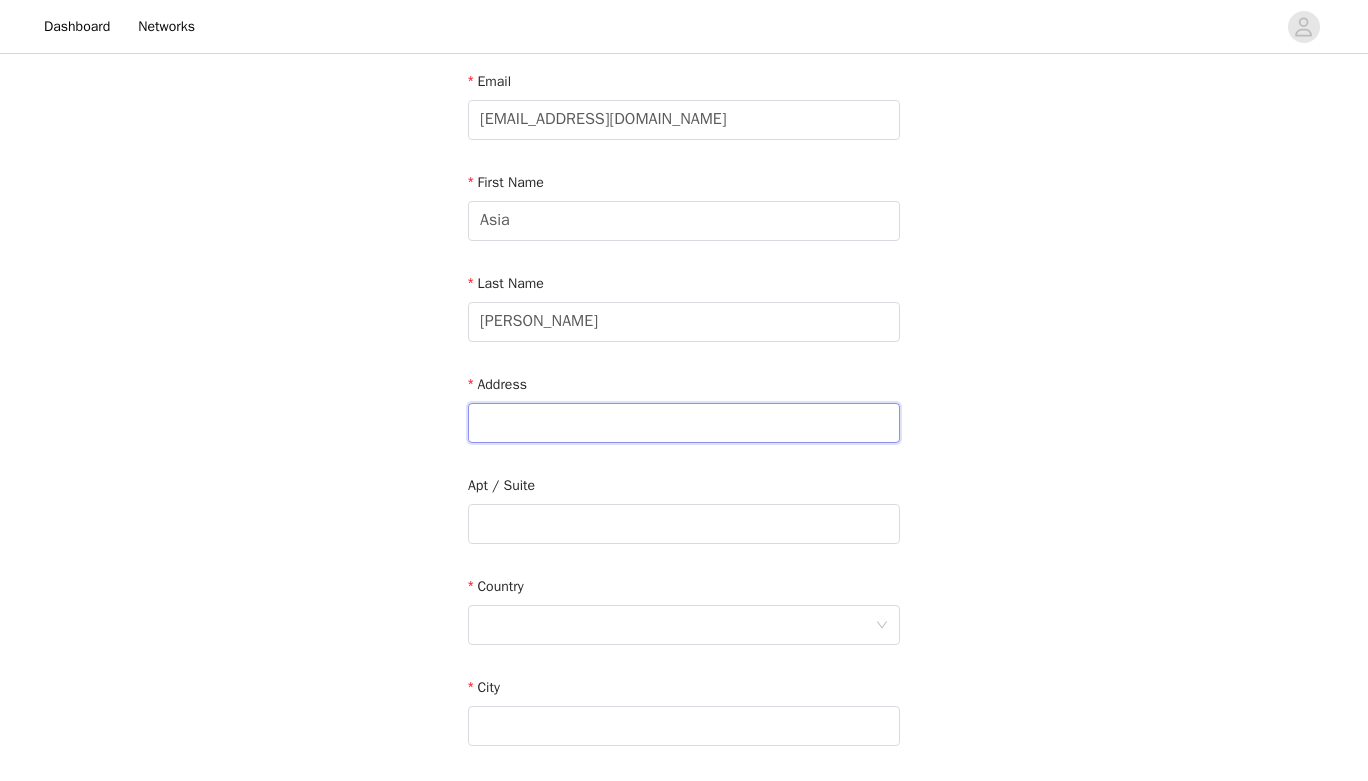 click at bounding box center (684, 423) 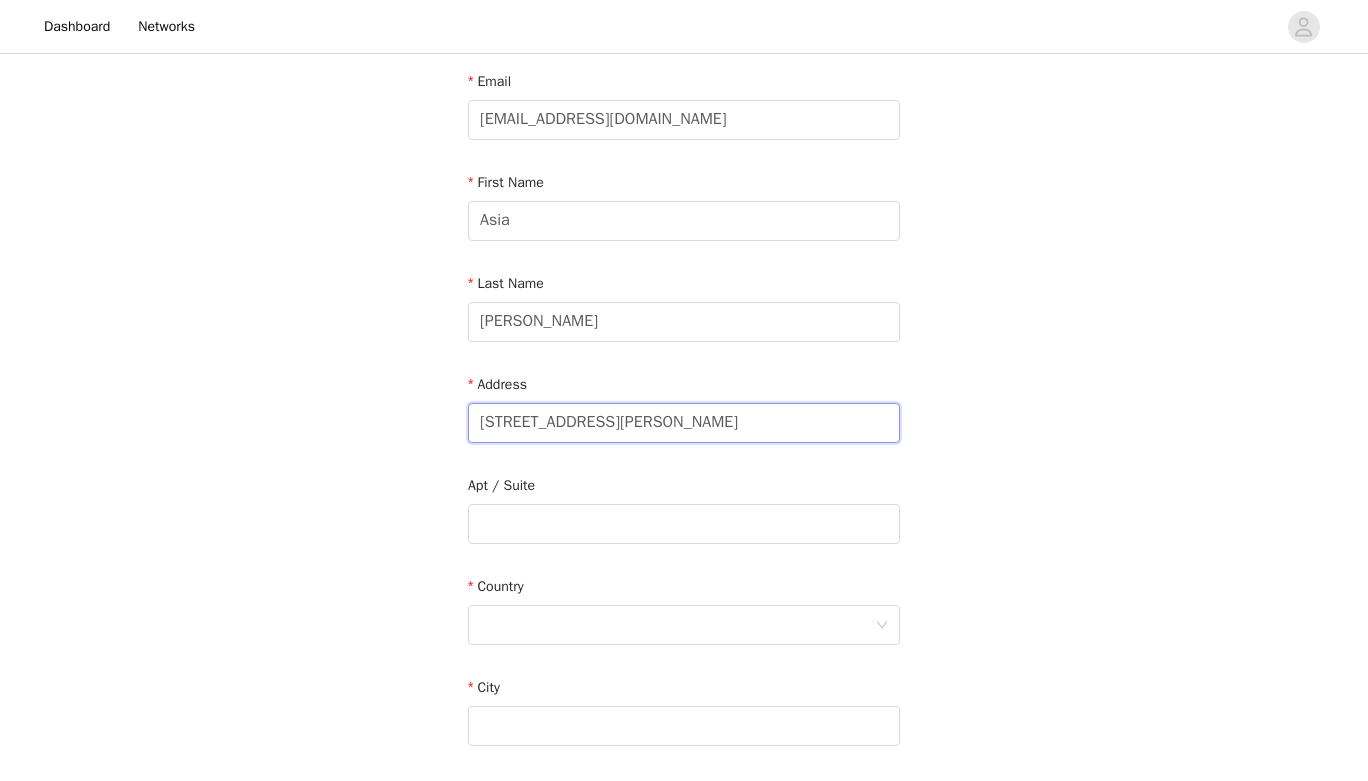 type on "[STREET_ADDRESS][PERSON_NAME]" 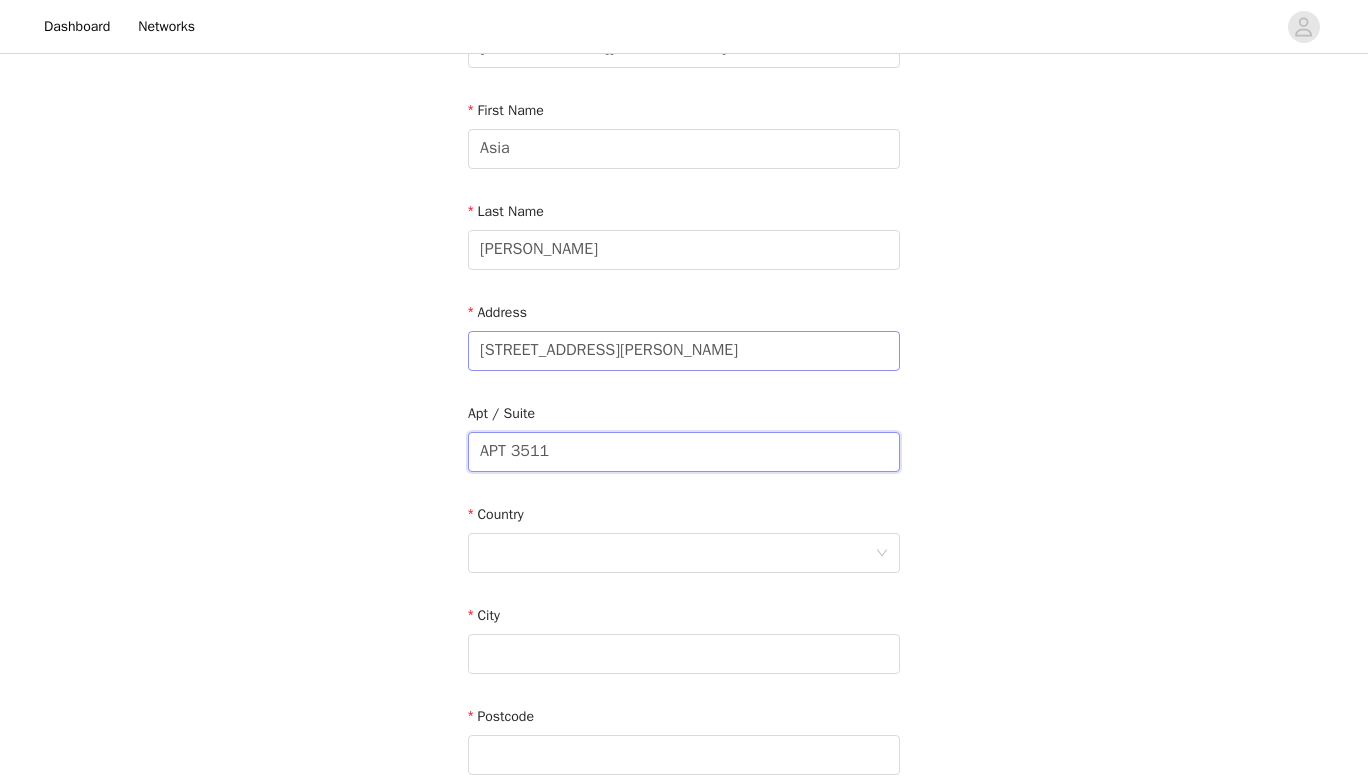 scroll, scrollTop: 214, scrollLeft: 0, axis: vertical 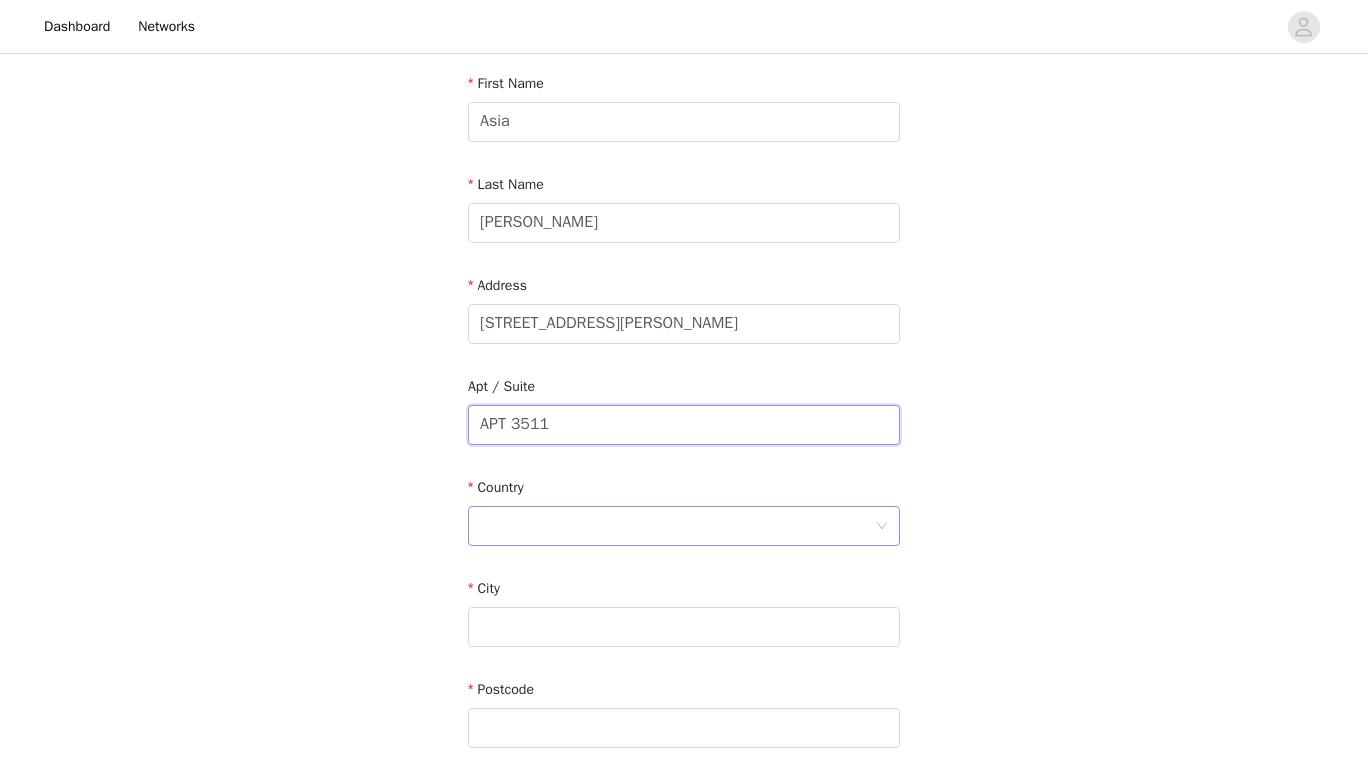 type on "APT 3511" 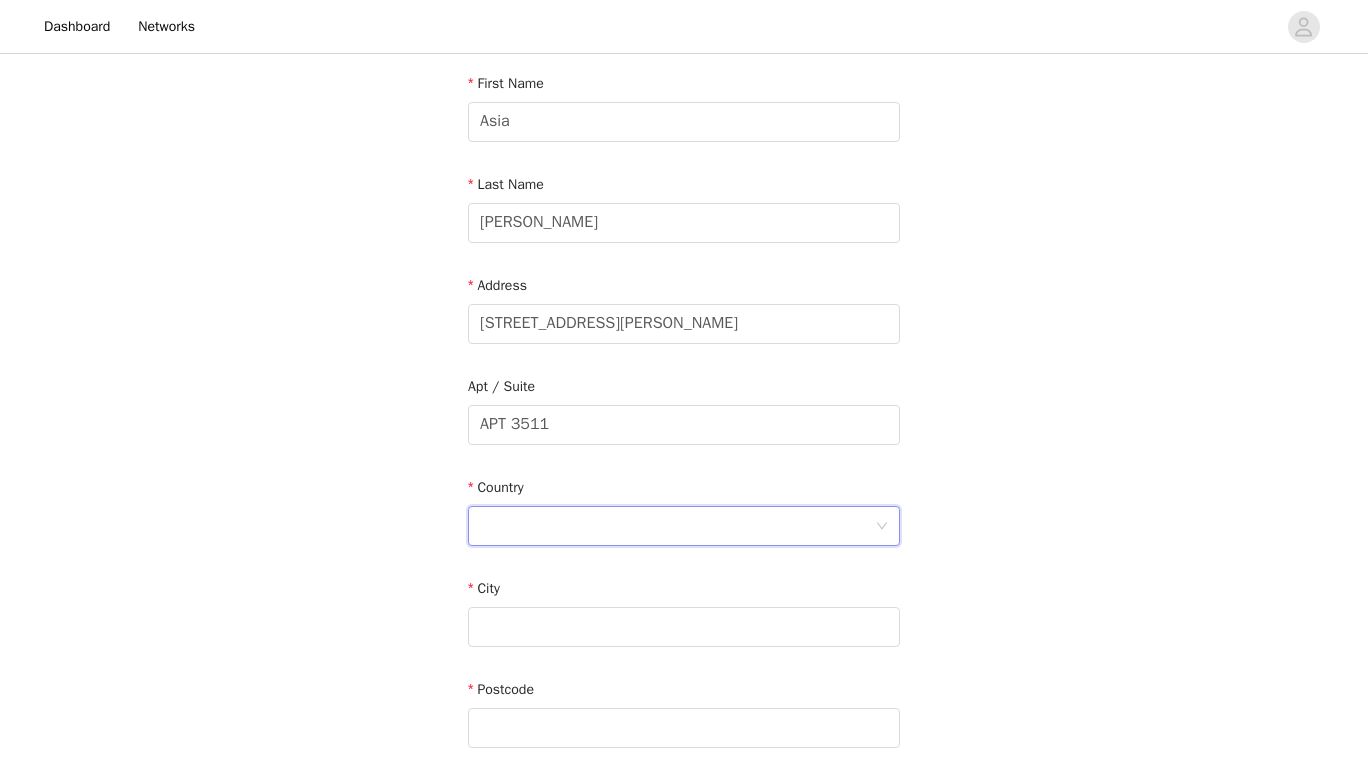 click at bounding box center (677, 526) 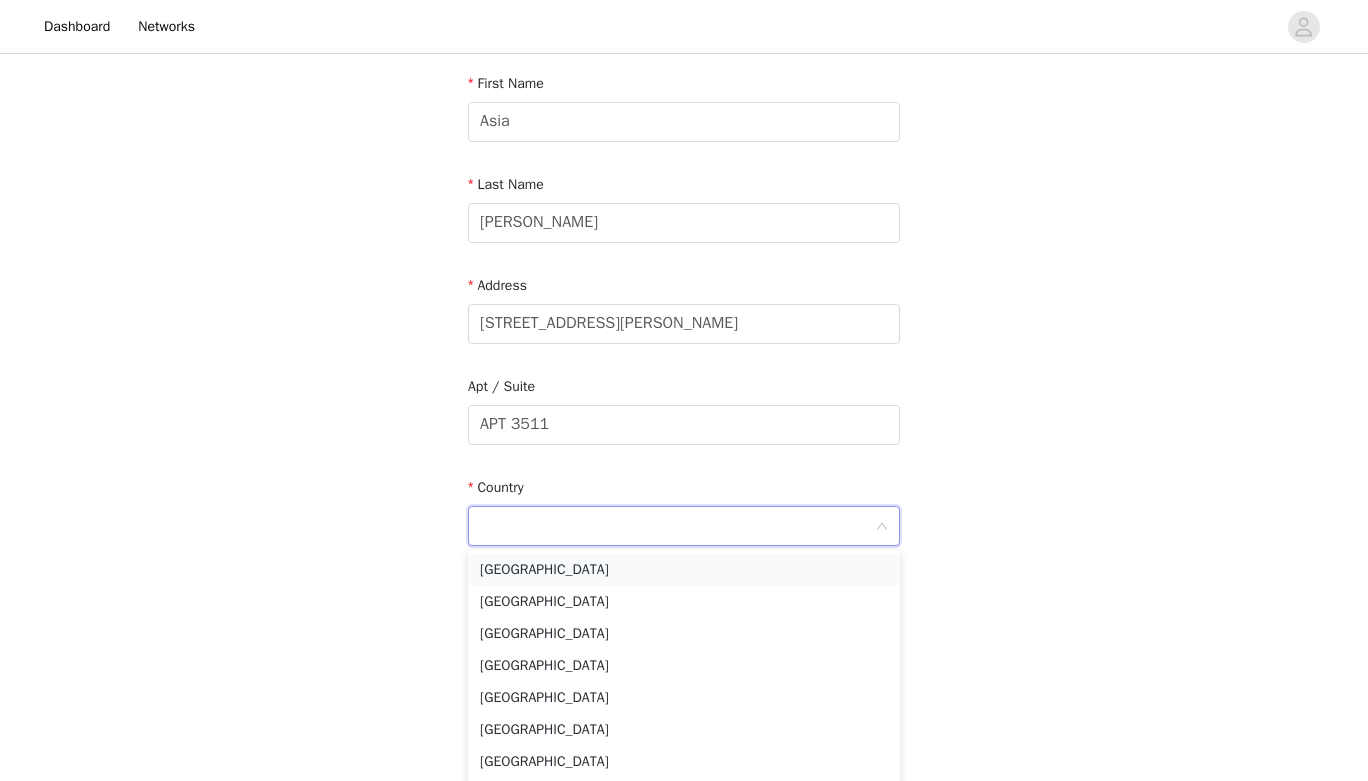 click on "[GEOGRAPHIC_DATA]" at bounding box center [684, 570] 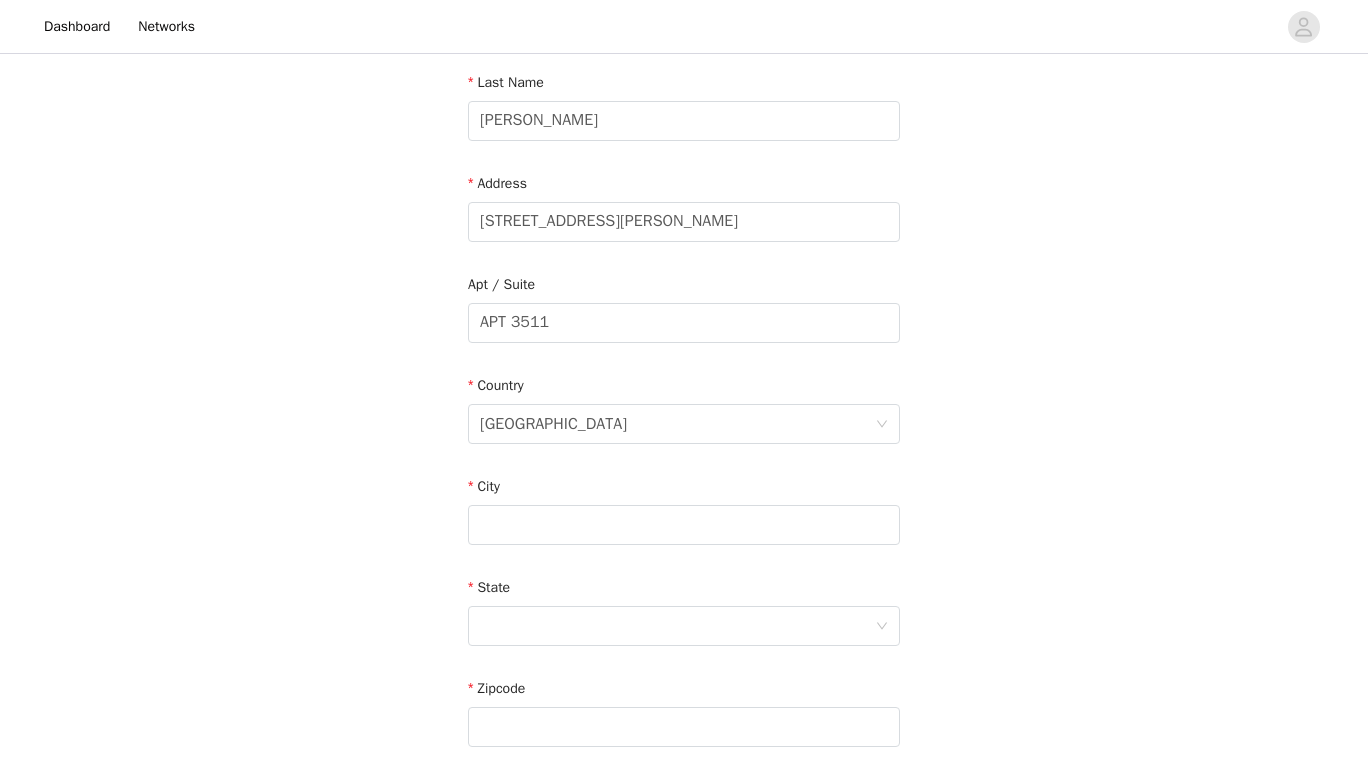 scroll, scrollTop: 330, scrollLeft: 0, axis: vertical 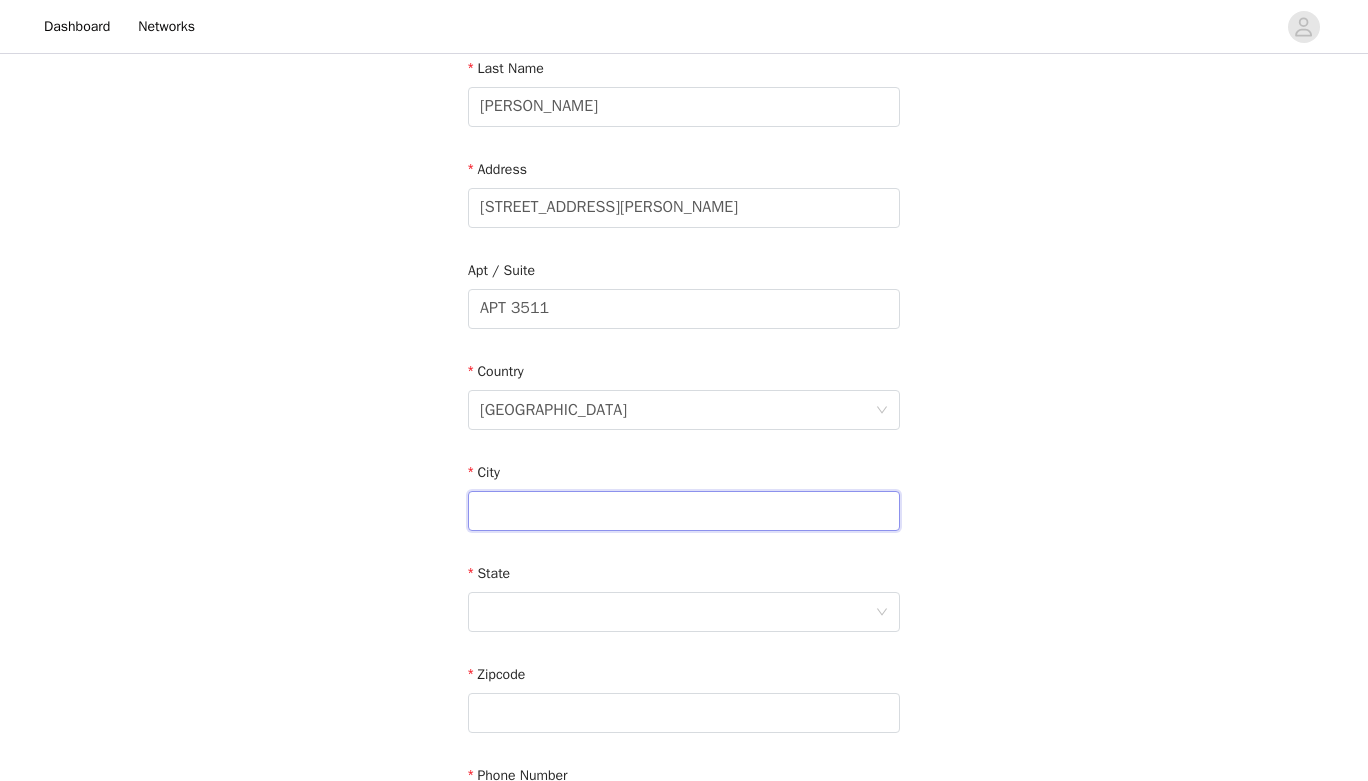 click at bounding box center (684, 511) 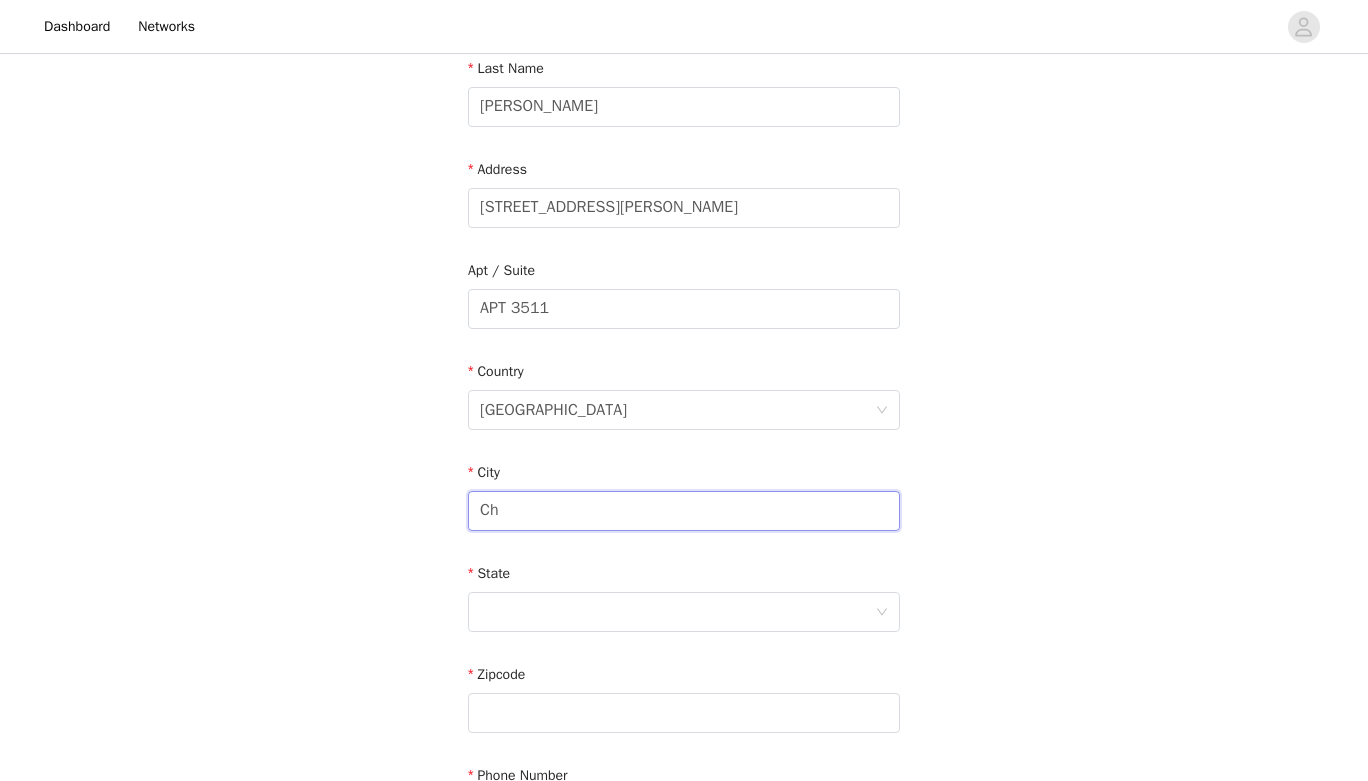 type on "C" 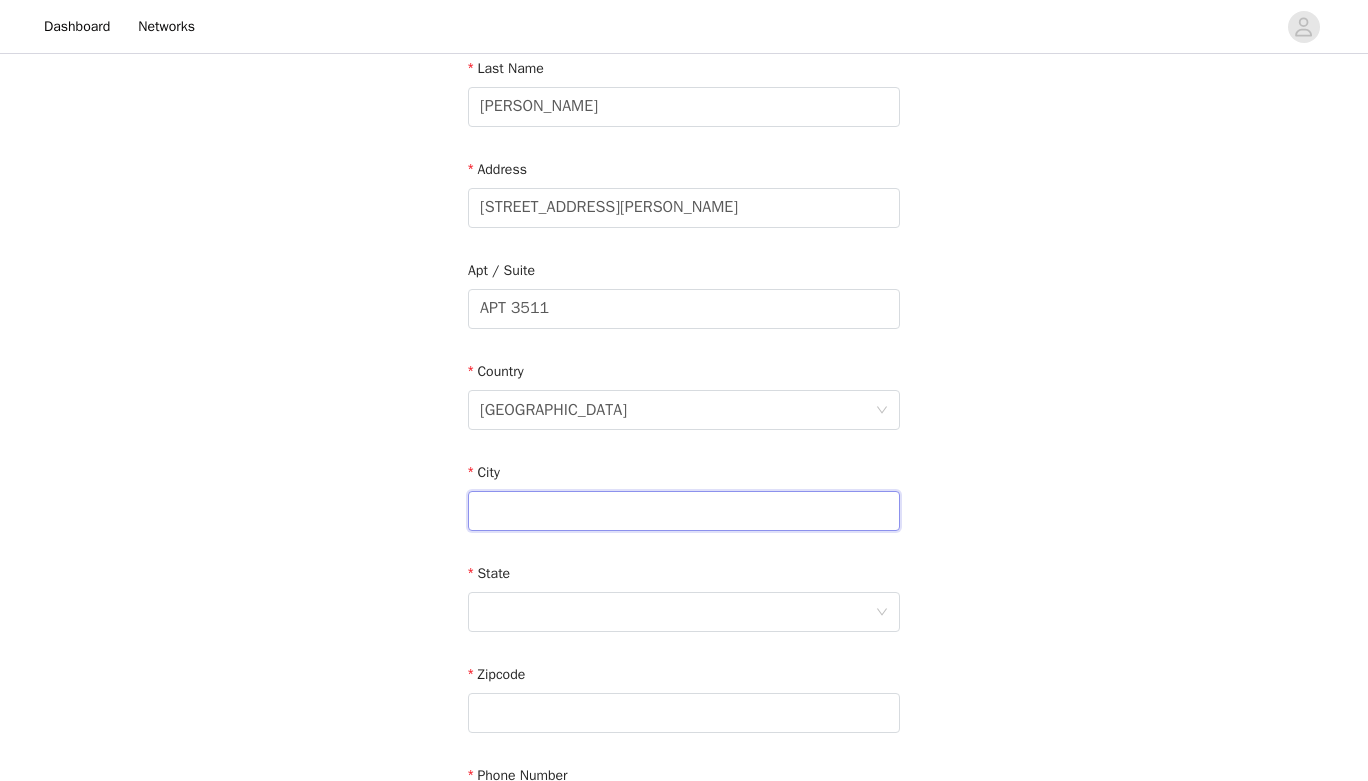 paste on "[GEOGRAPHIC_DATA], [GEOGRAPHIC_DATA] 28262" 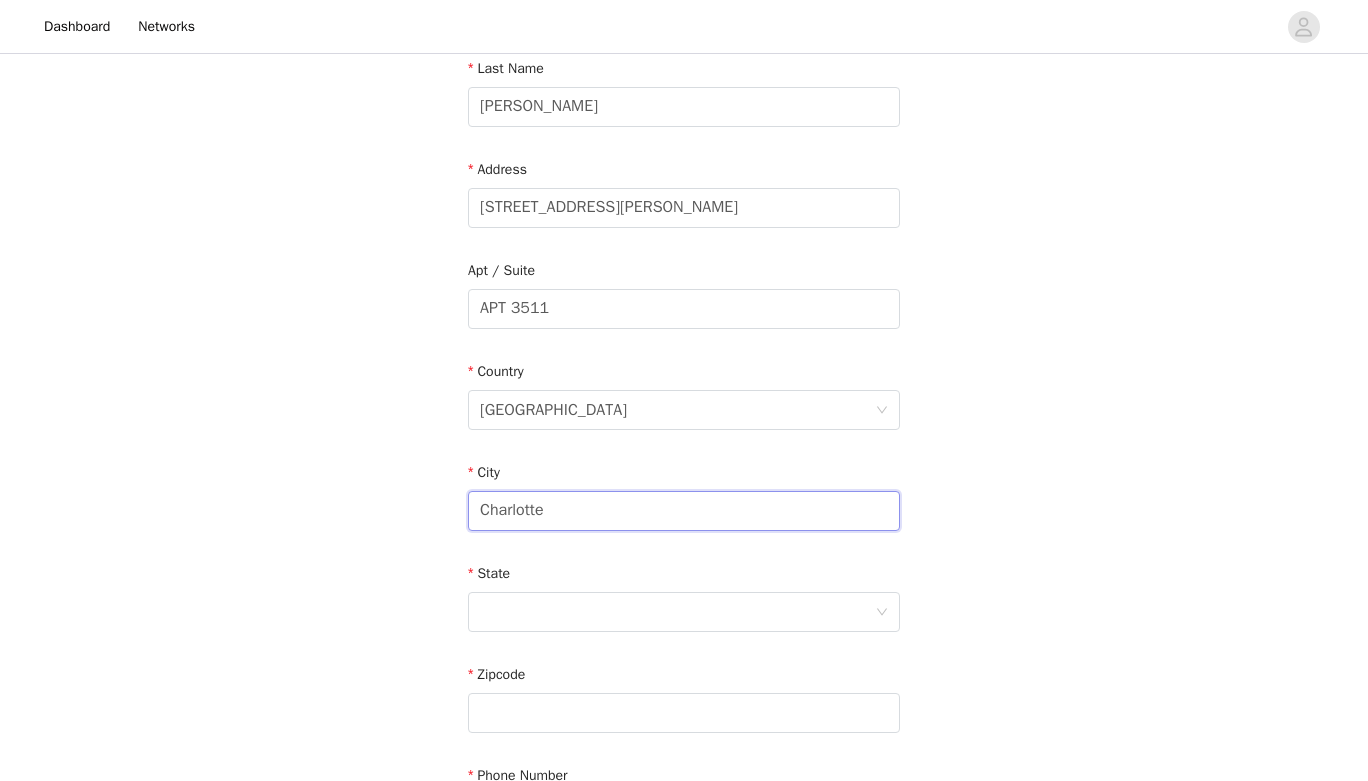 type on "Charlotte" 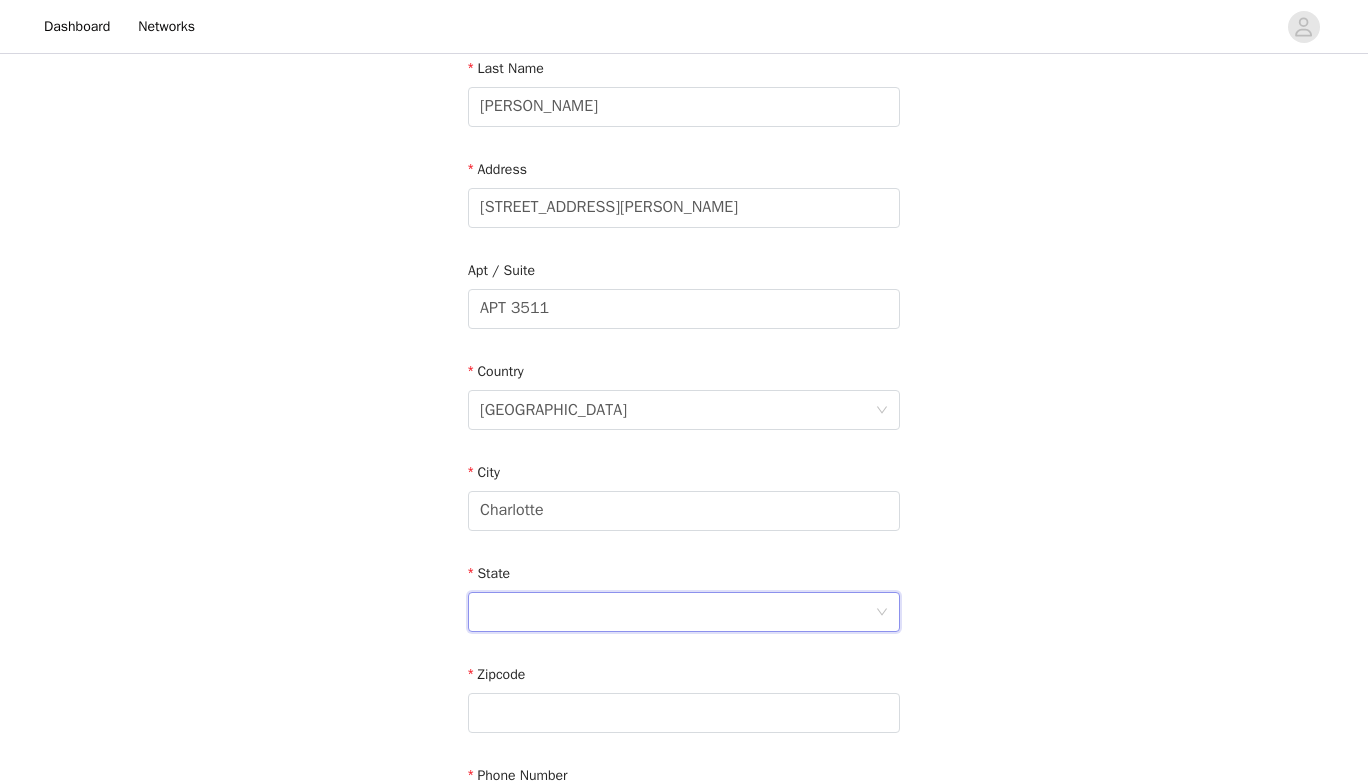 click at bounding box center (677, 612) 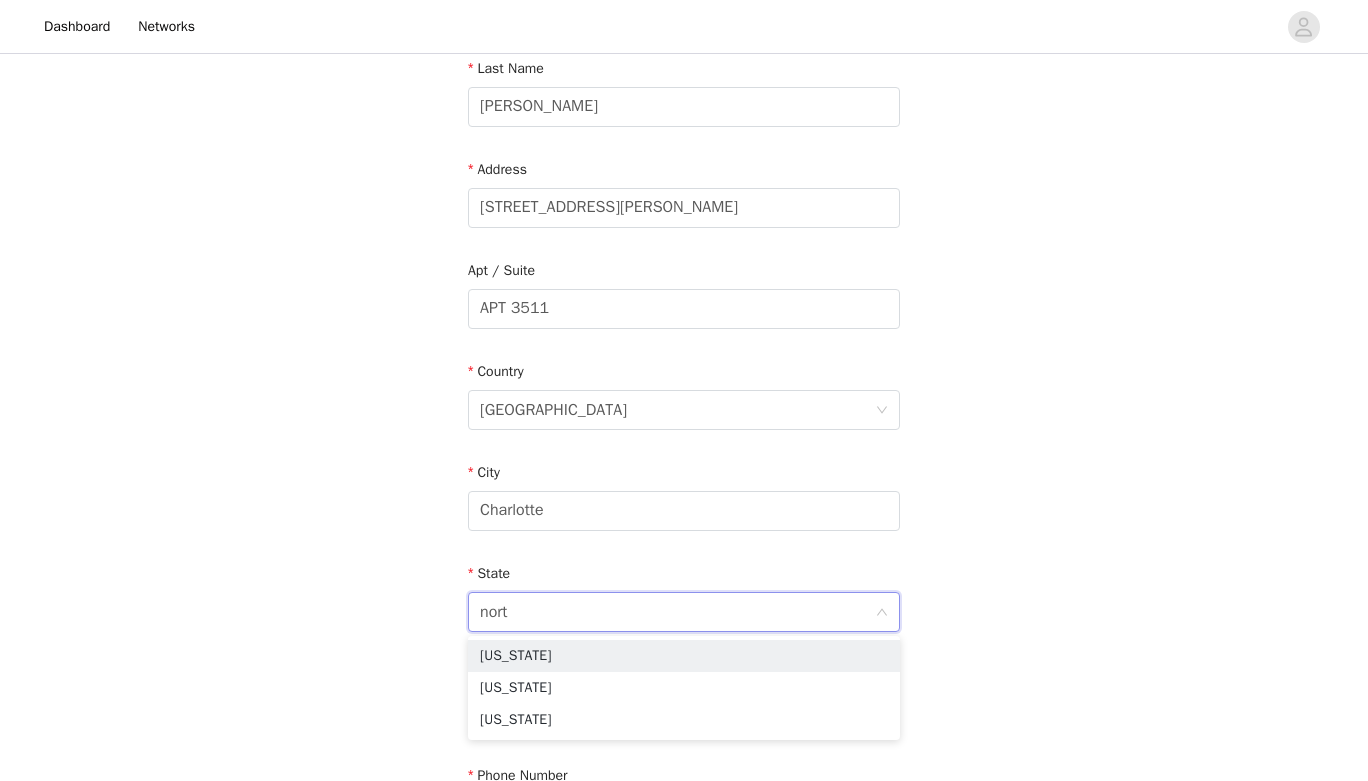 type on "north" 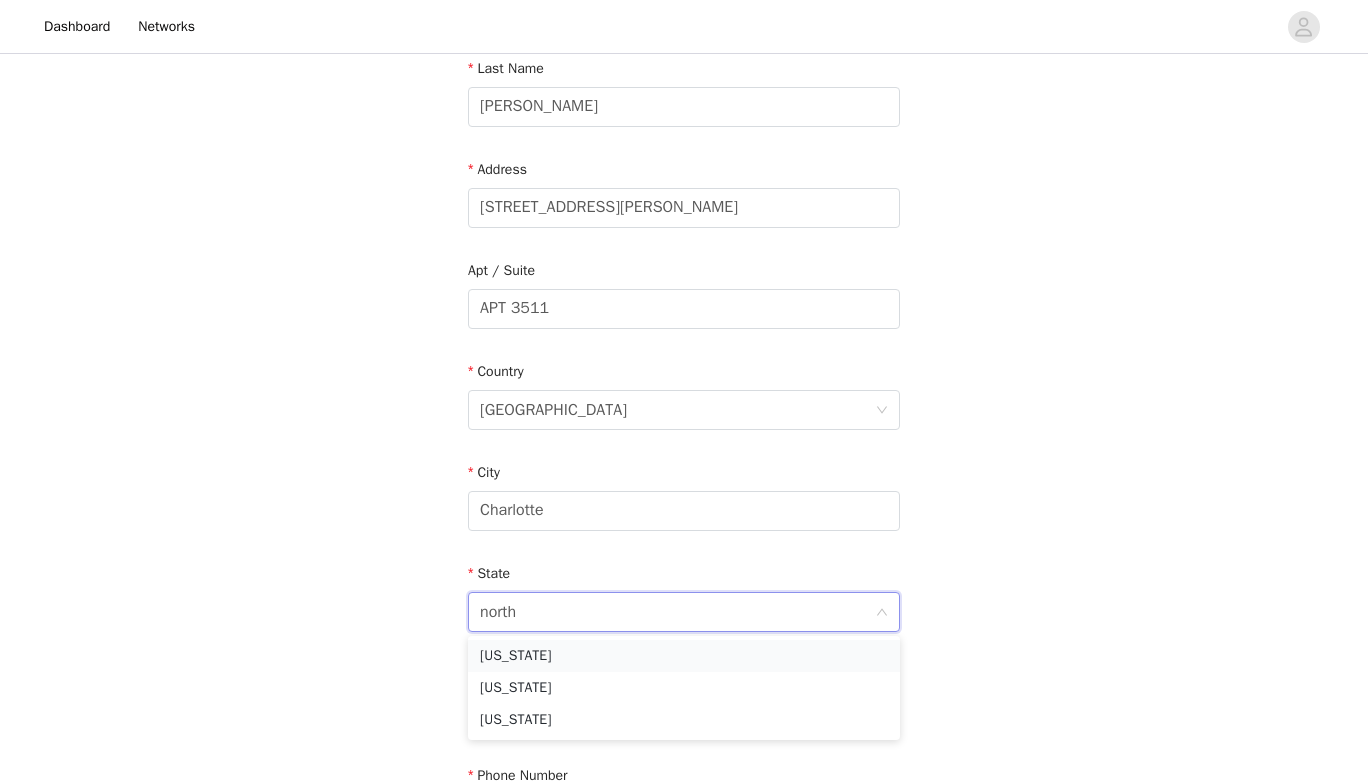 click on "[US_STATE]" at bounding box center [684, 656] 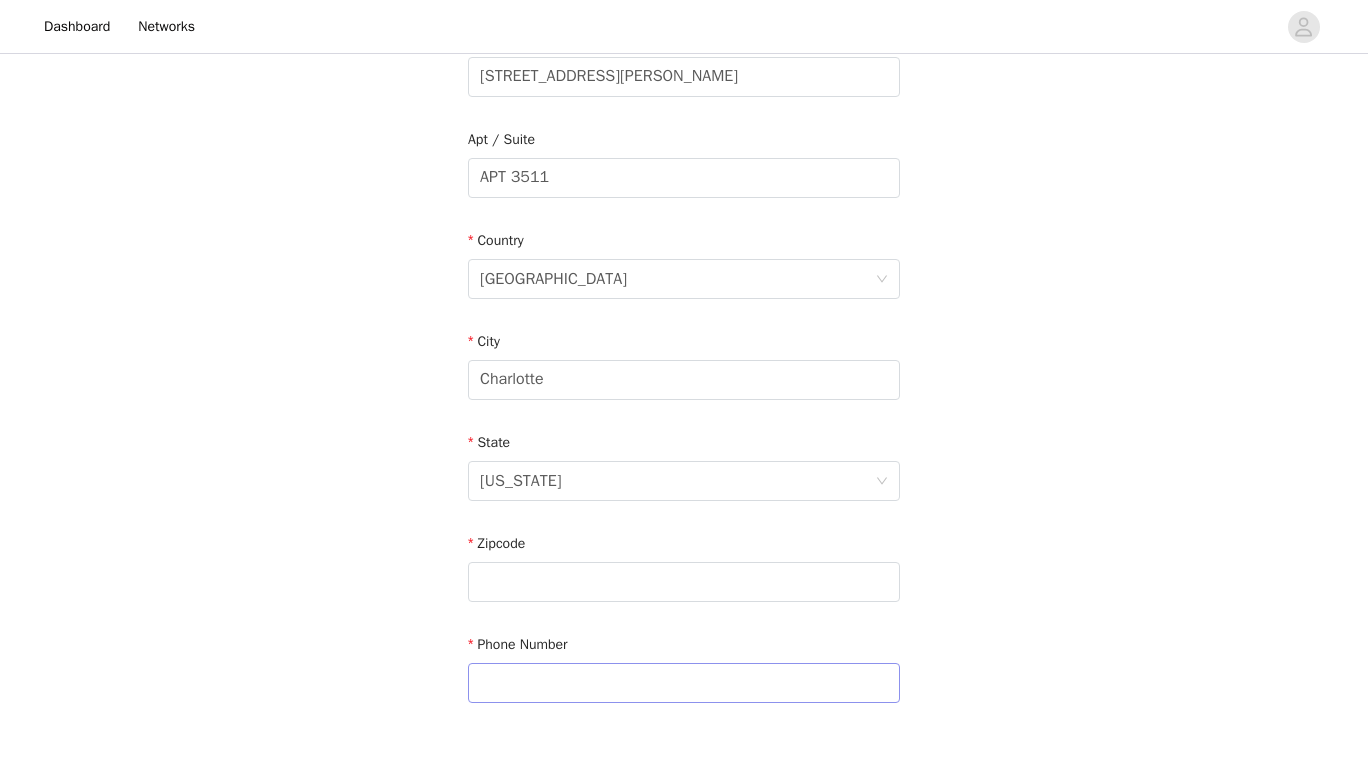 scroll, scrollTop: 496, scrollLeft: 0, axis: vertical 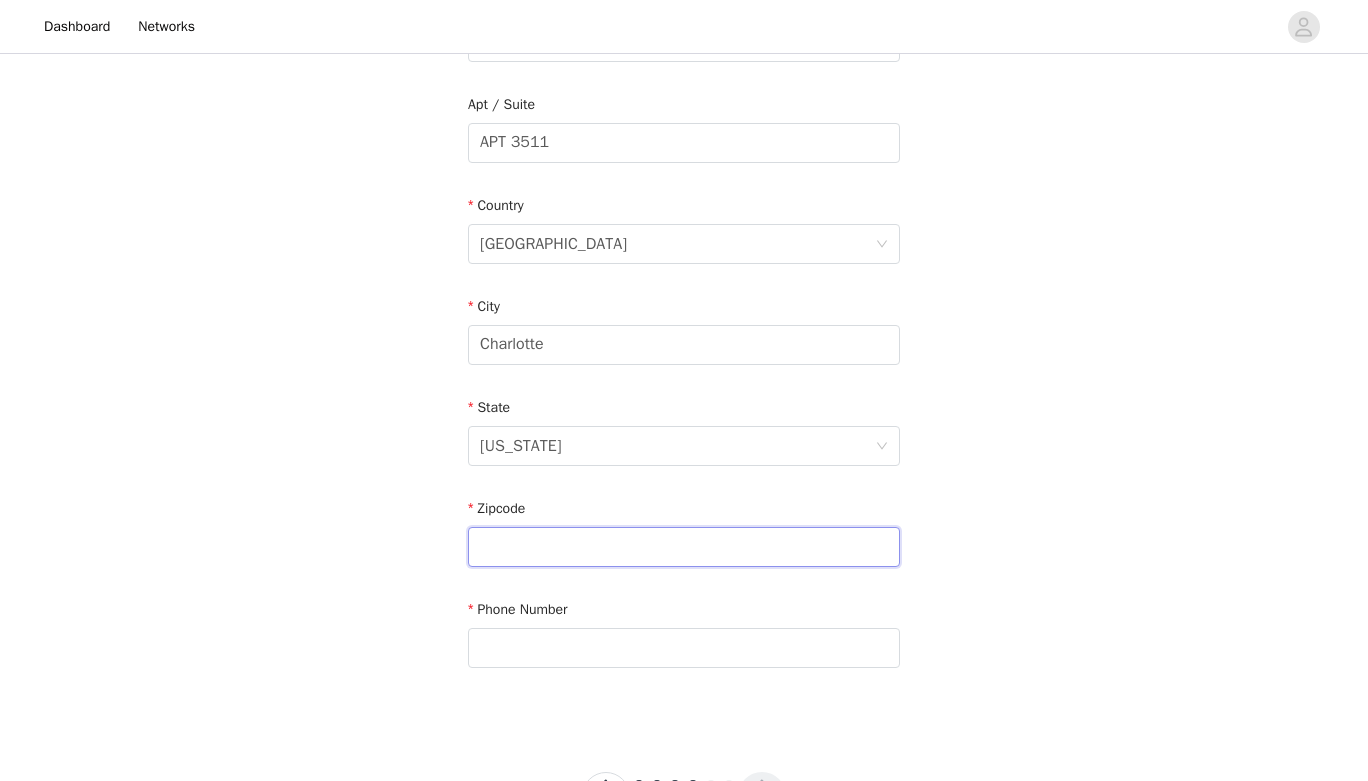 click at bounding box center (684, 547) 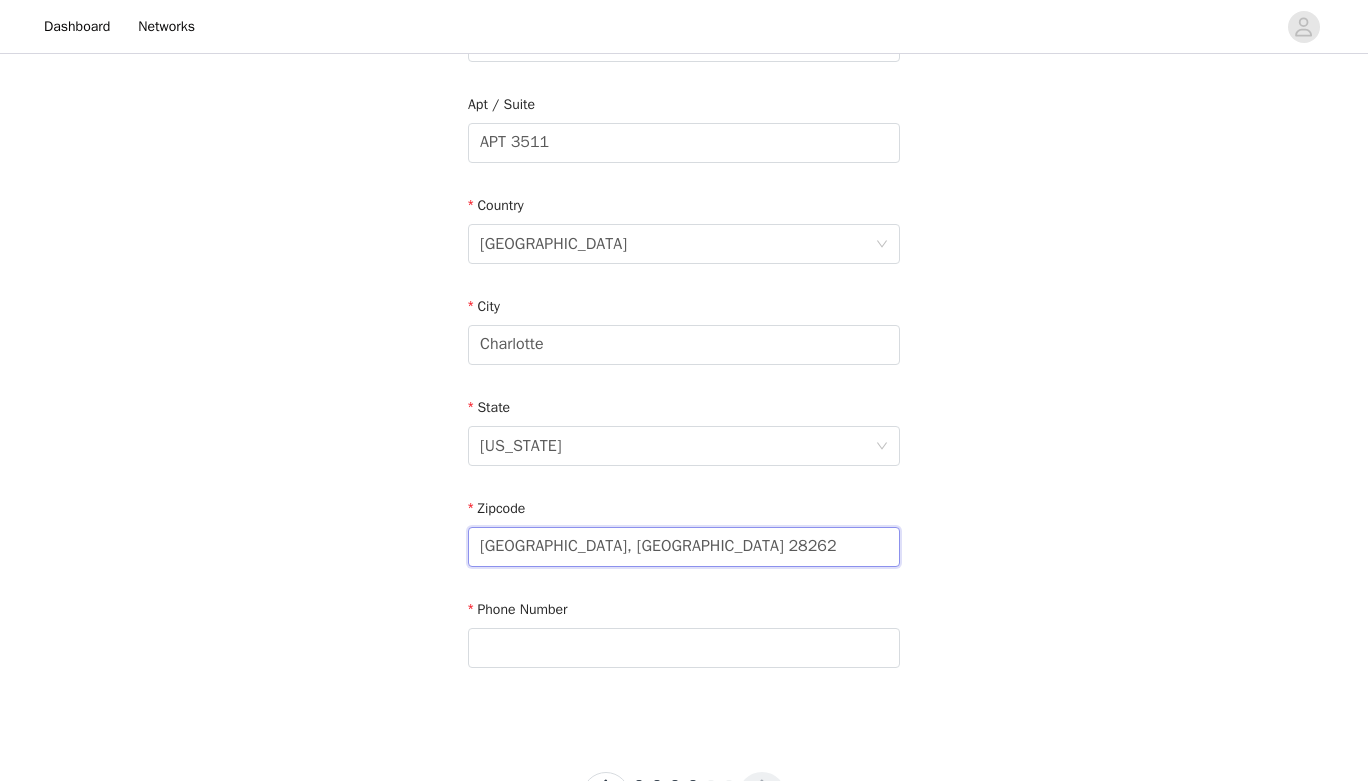 drag, startPoint x: 582, startPoint y: 544, endPoint x: 327, endPoint y: 544, distance: 255 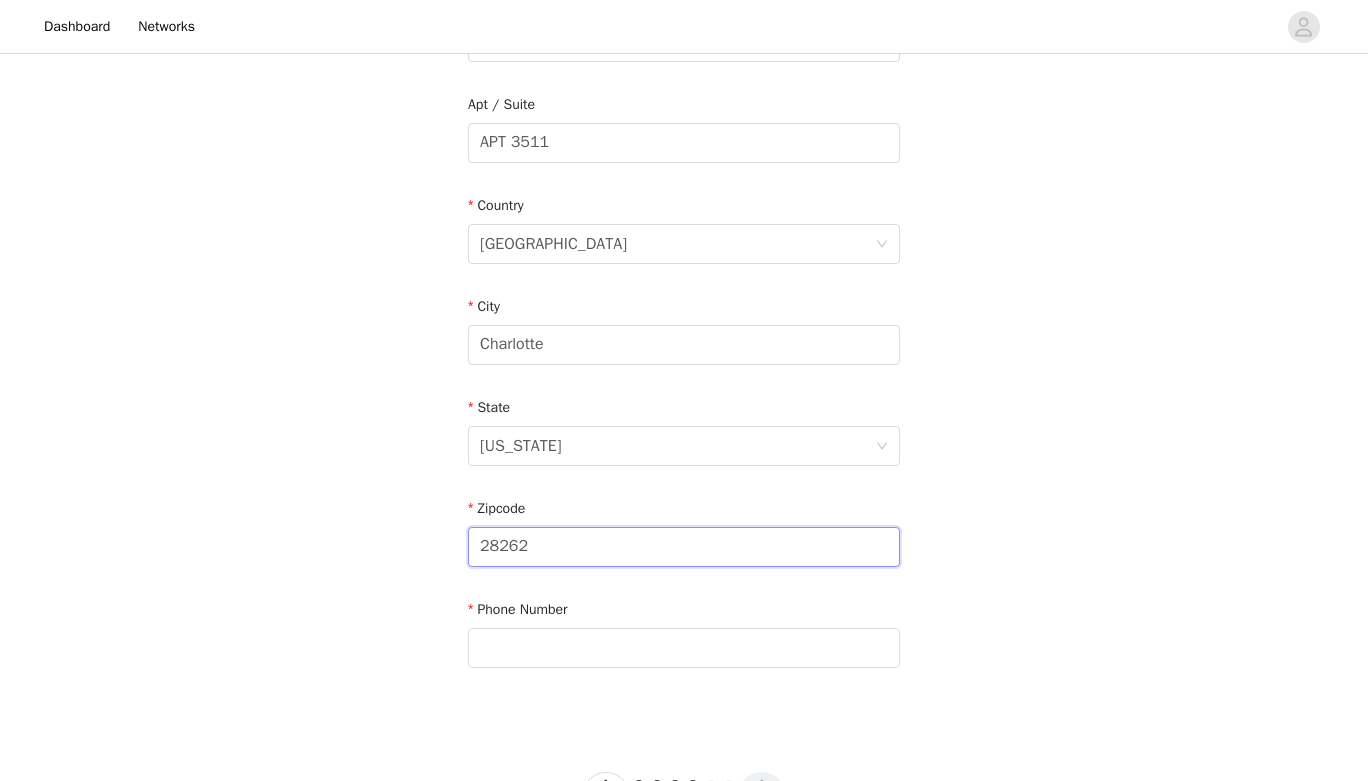 type on "28262" 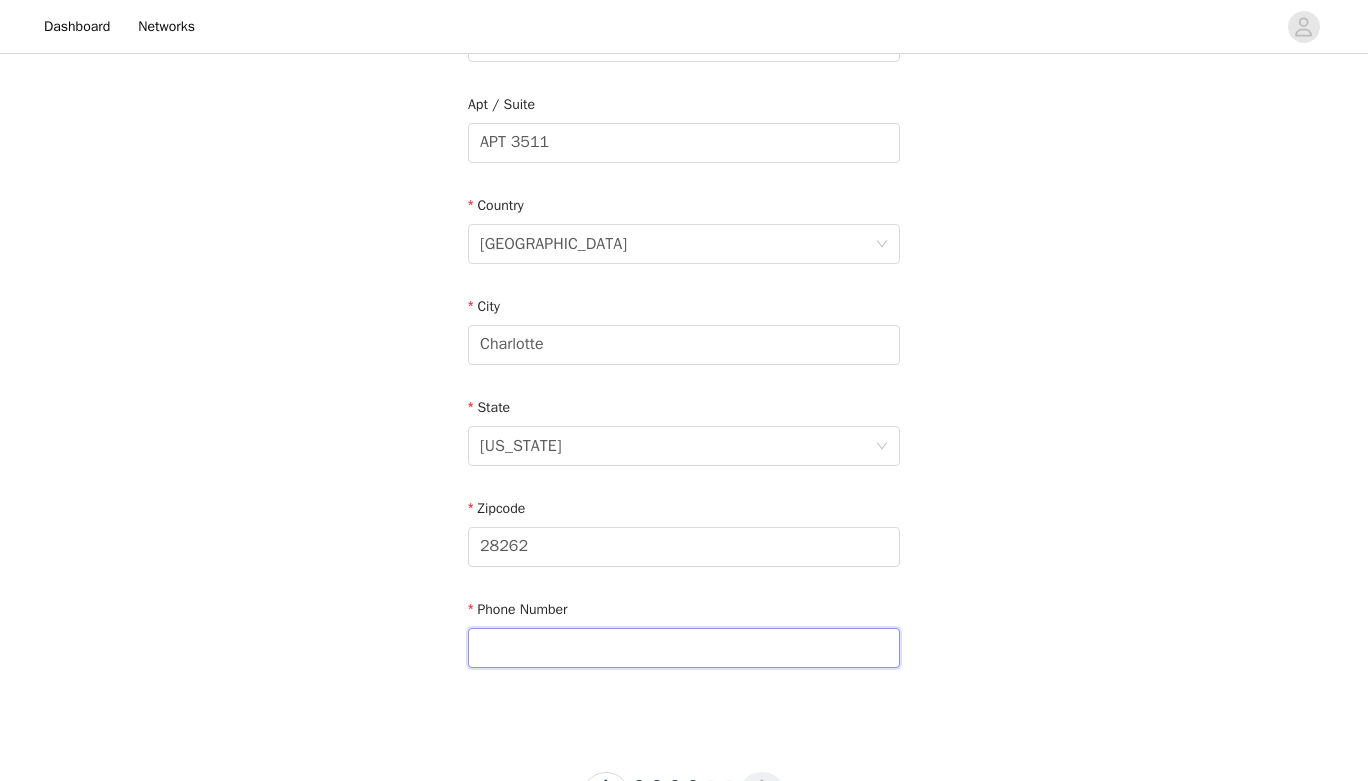 click at bounding box center (684, 648) 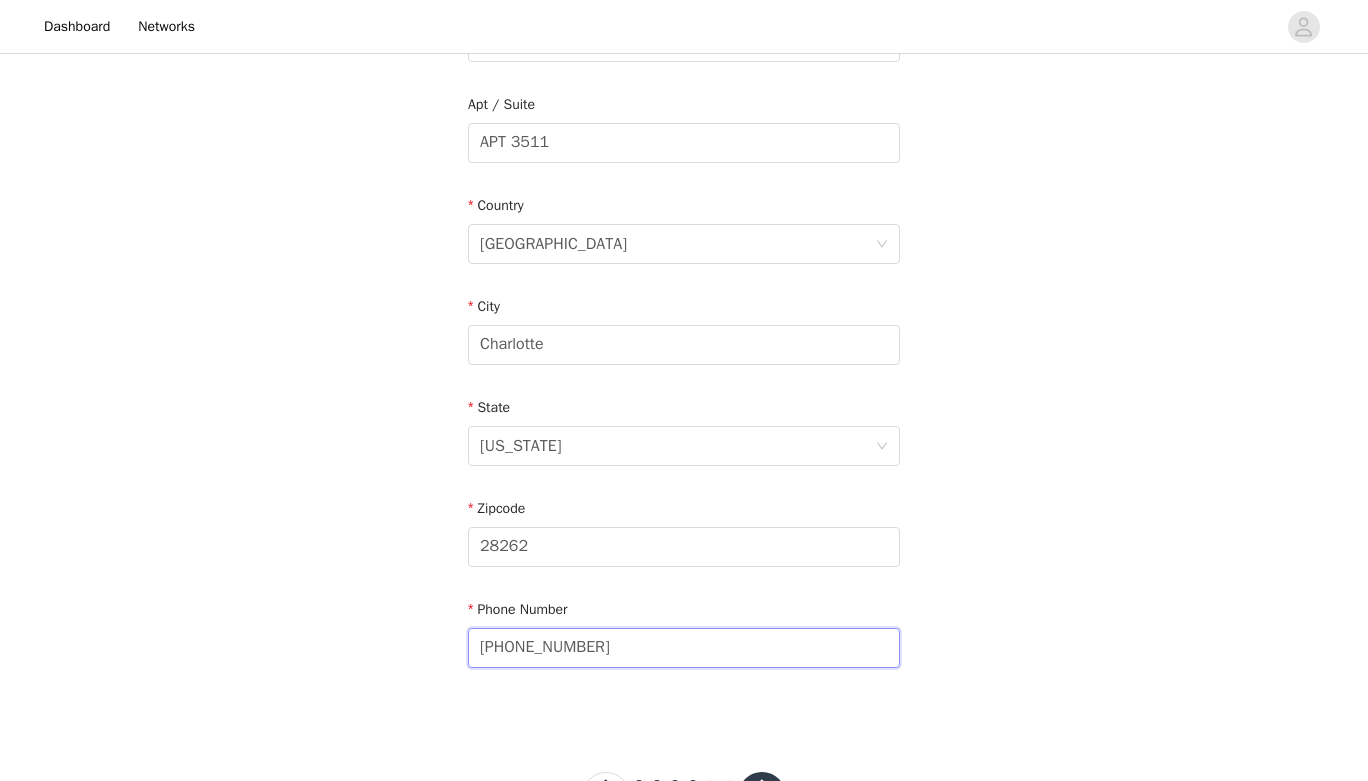 scroll, scrollTop: 582, scrollLeft: 0, axis: vertical 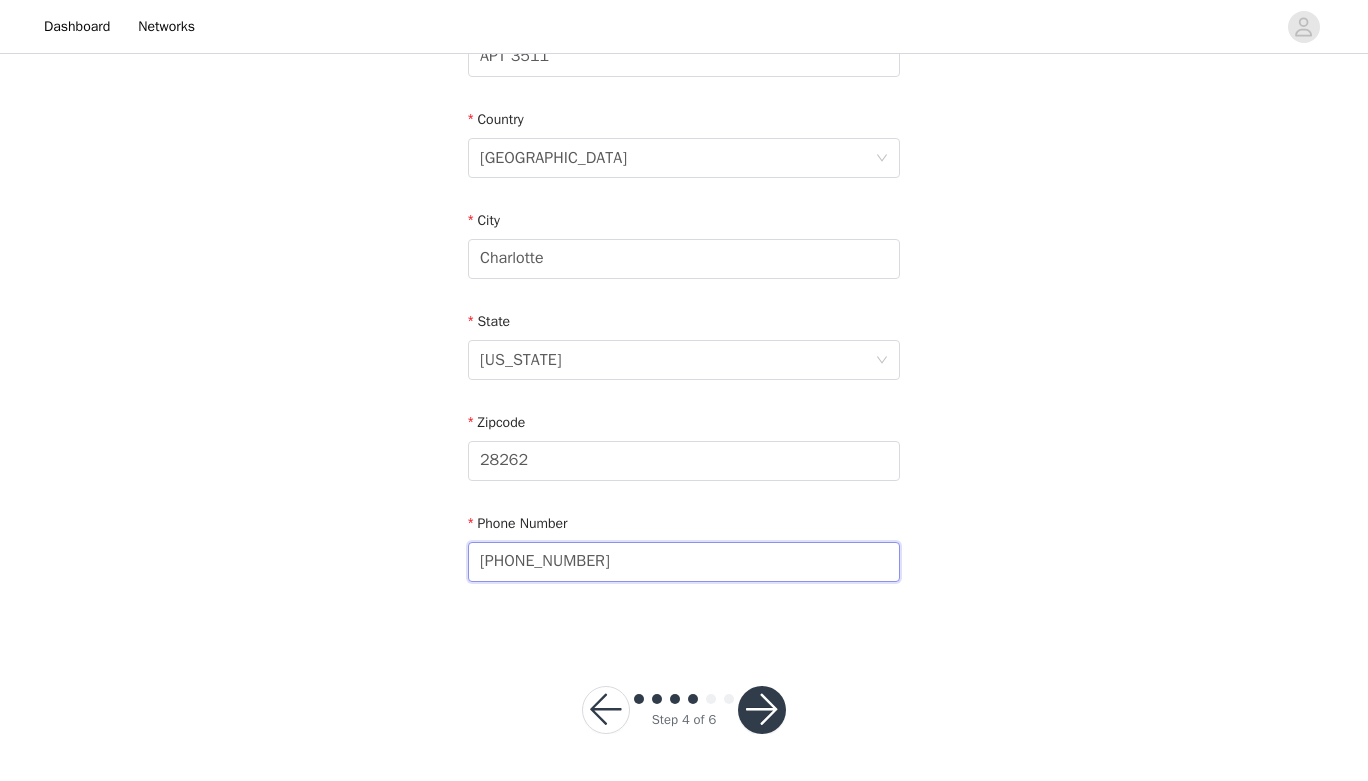 type on "[PHONE_NUMBER]" 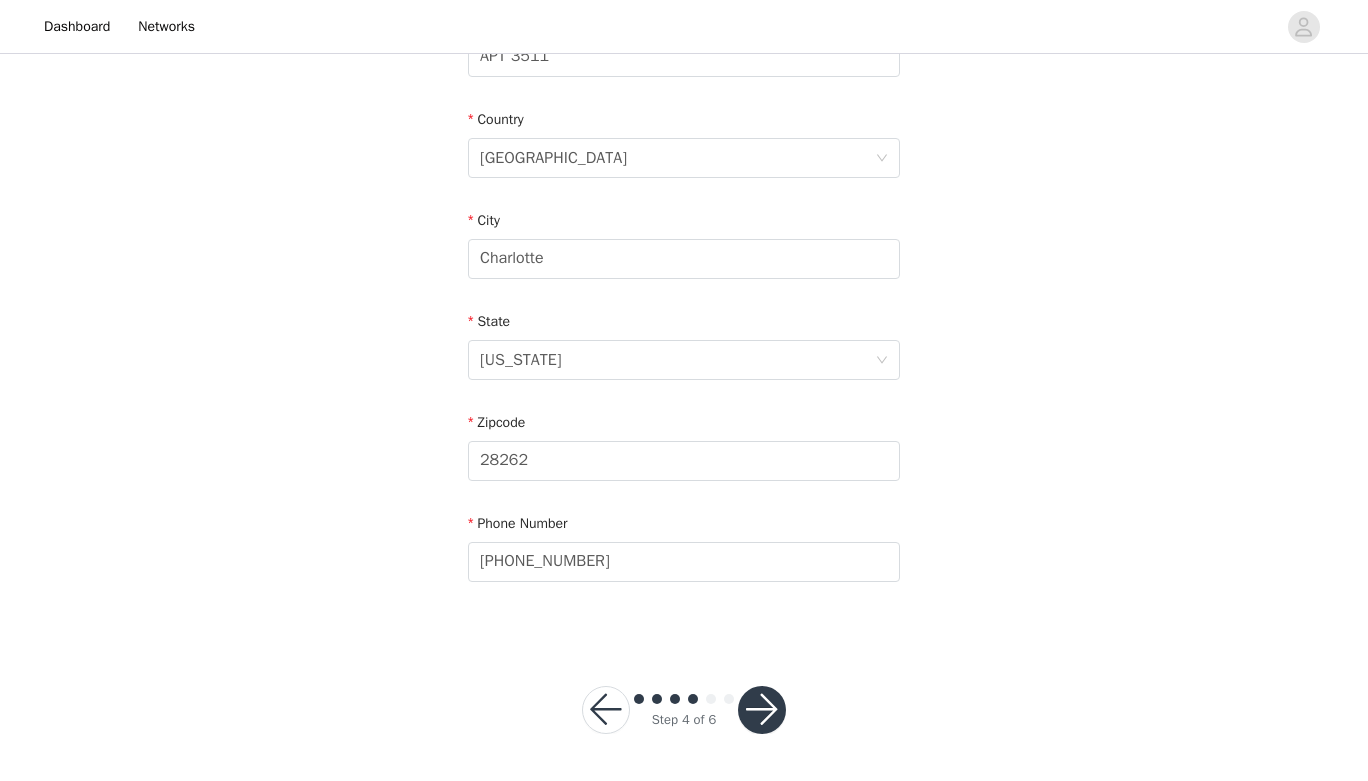 click at bounding box center (762, 710) 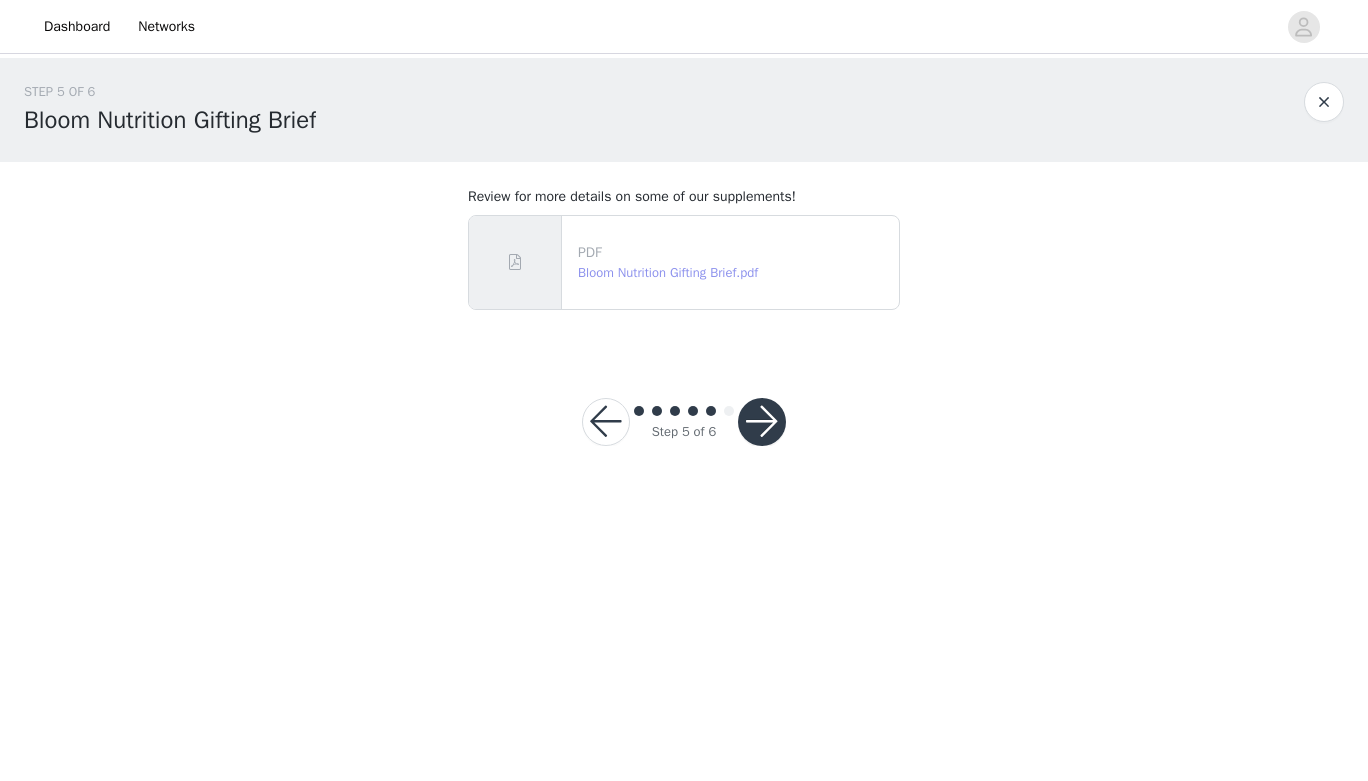 click on "Bloom Nutrition Gifting Brief.pdf" at bounding box center (668, 272) 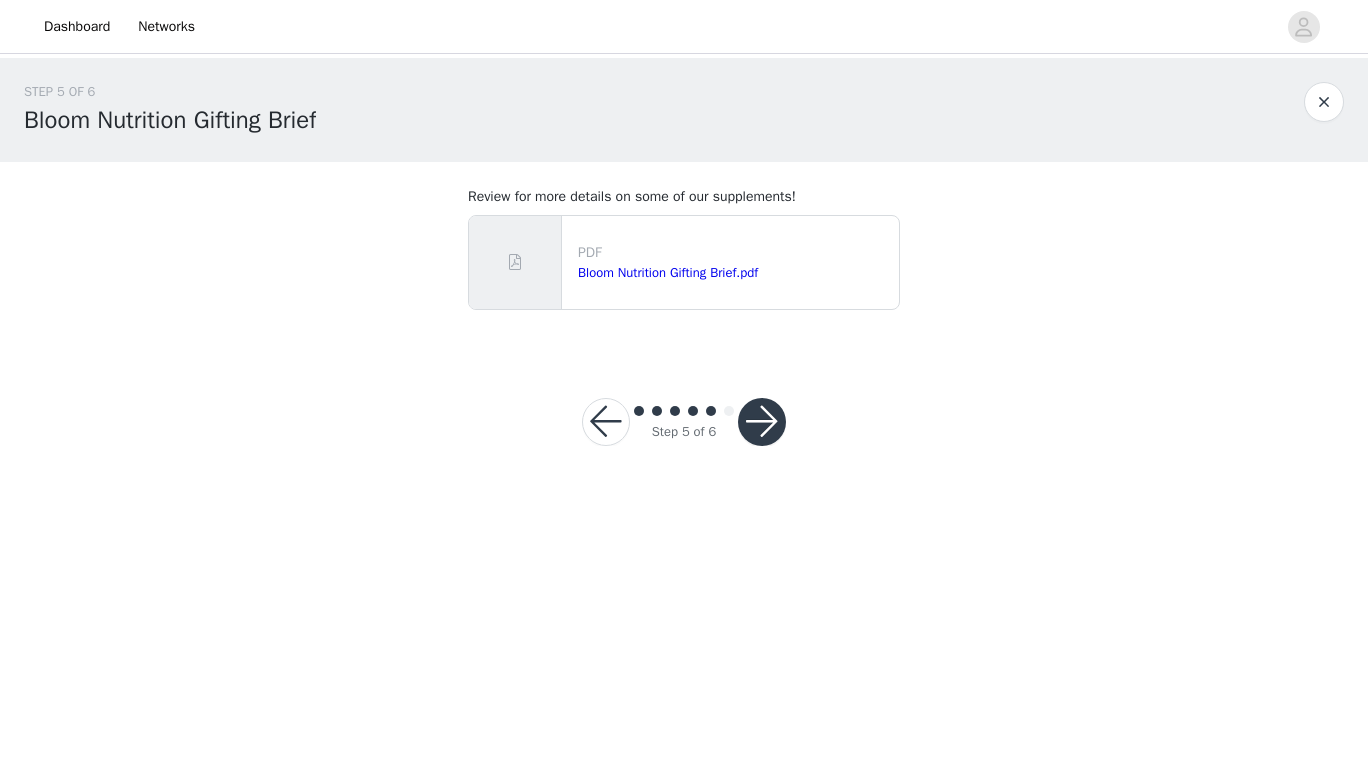 click at bounding box center (762, 422) 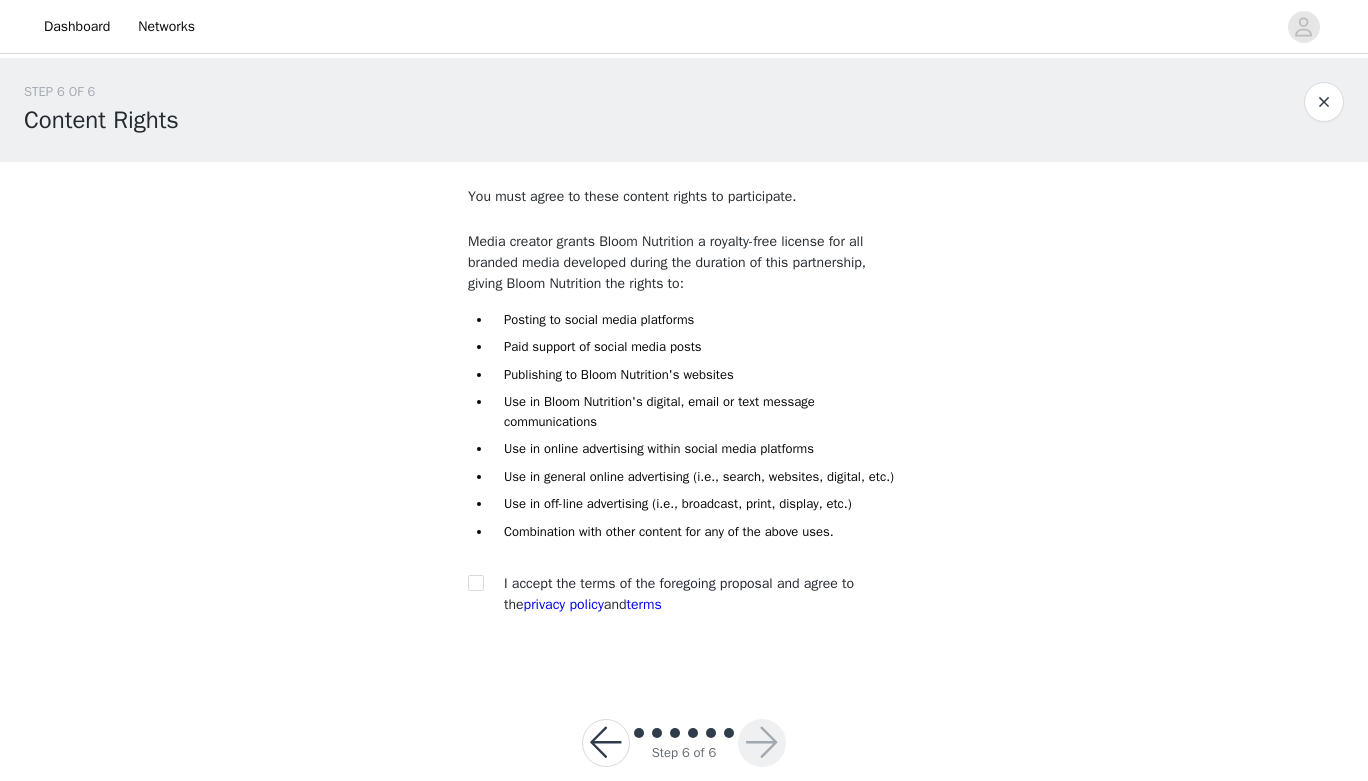 click at bounding box center (606, 743) 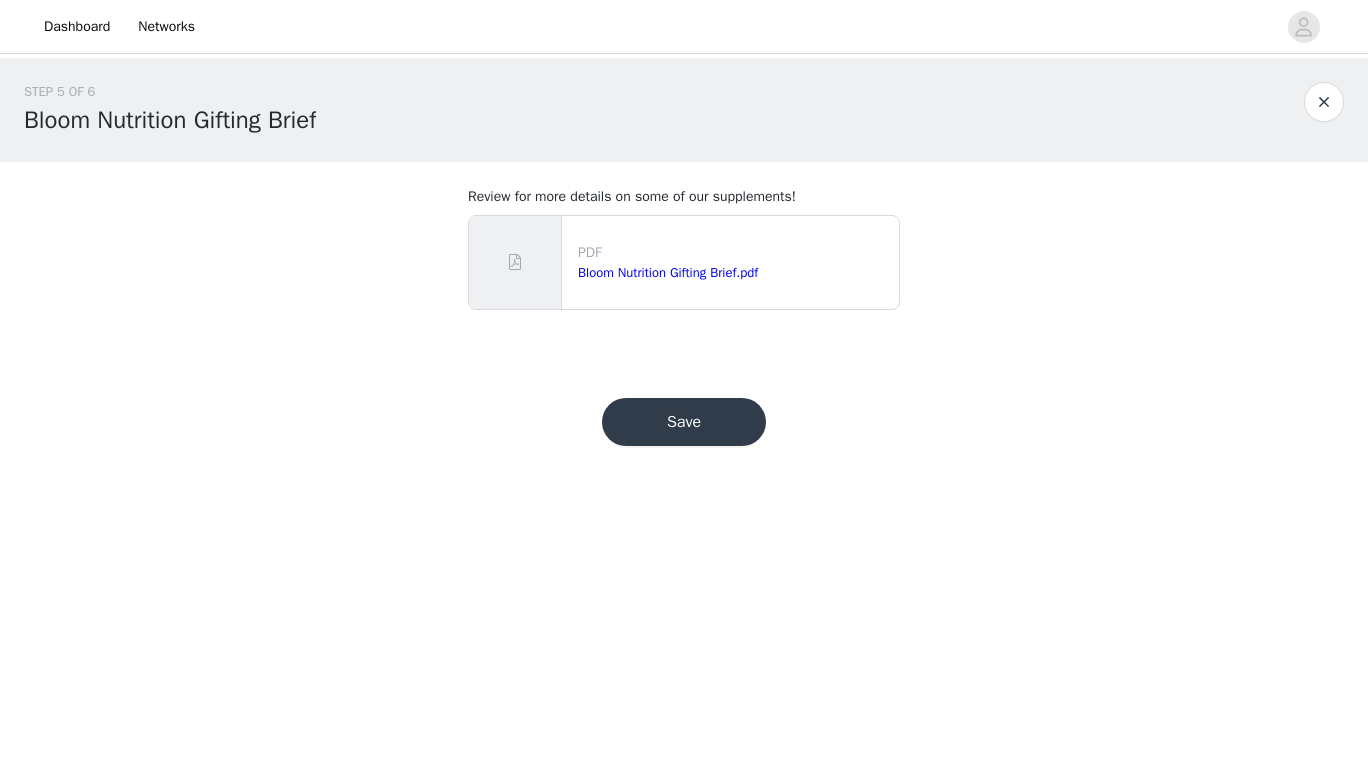 click on "Save" at bounding box center (684, 422) 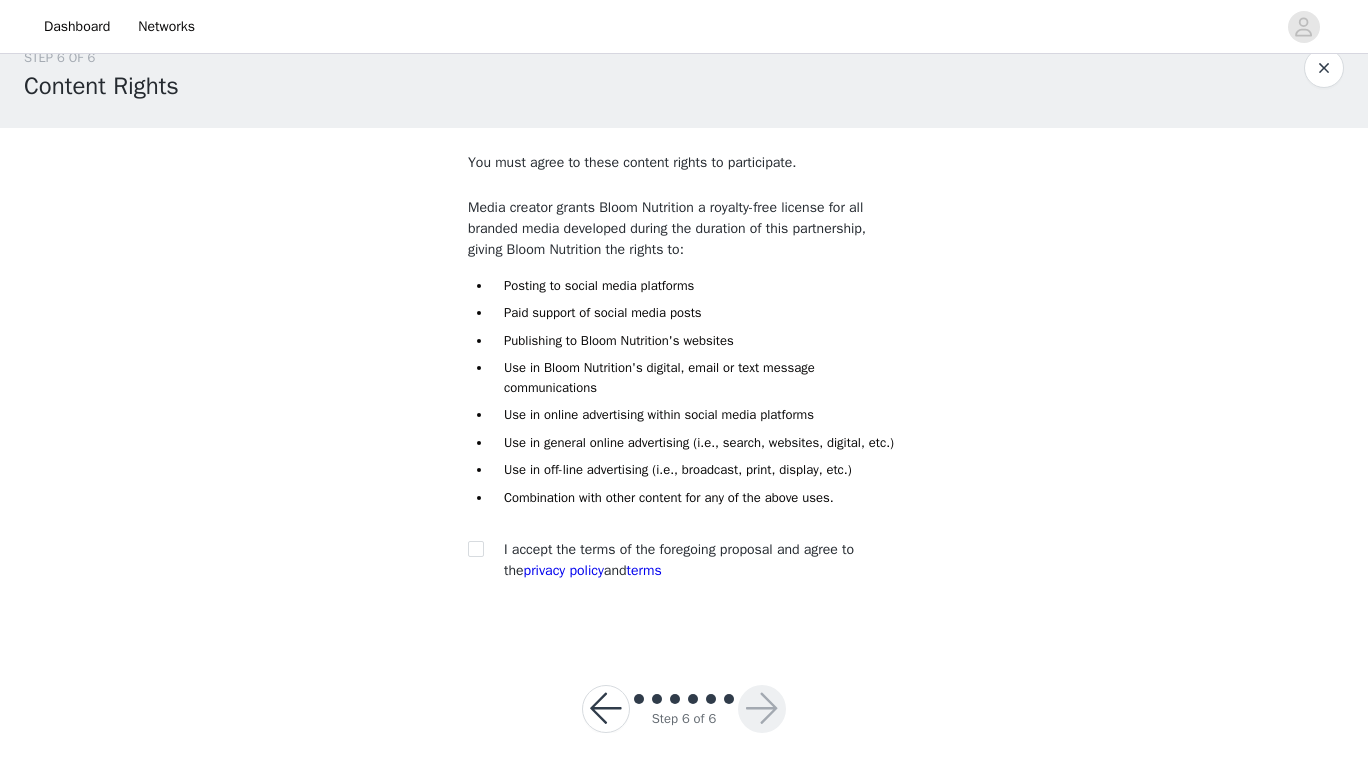 scroll, scrollTop: 0, scrollLeft: 0, axis: both 